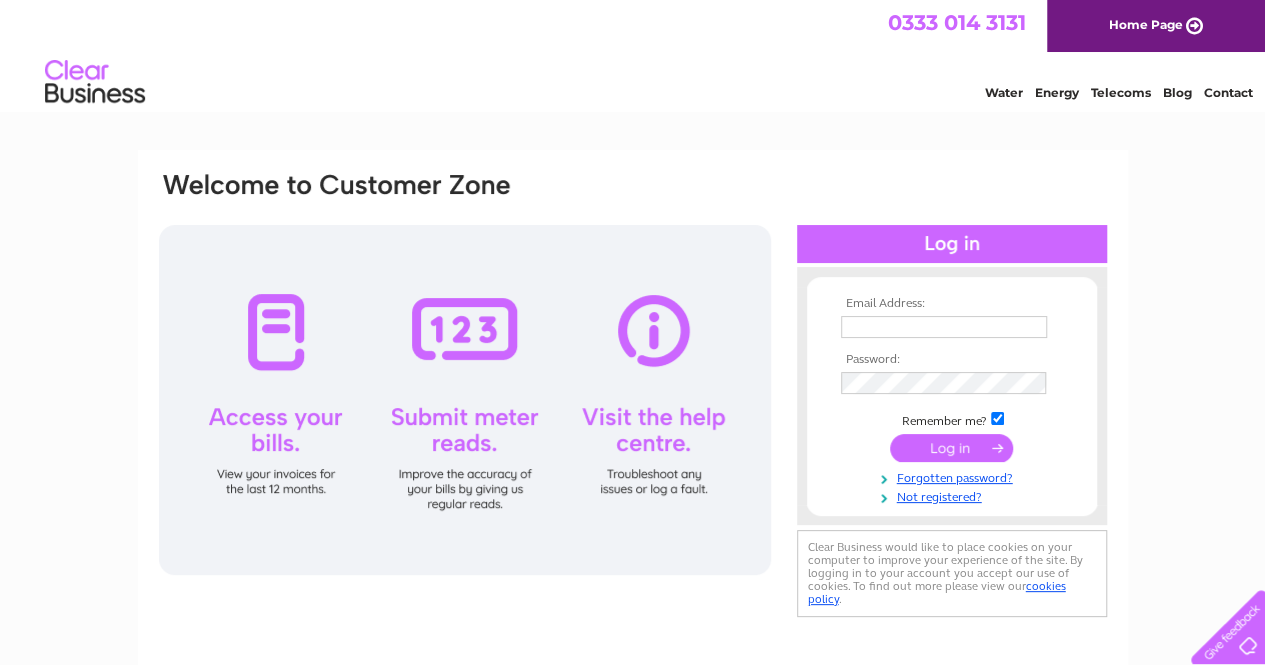 scroll, scrollTop: 0, scrollLeft: 0, axis: both 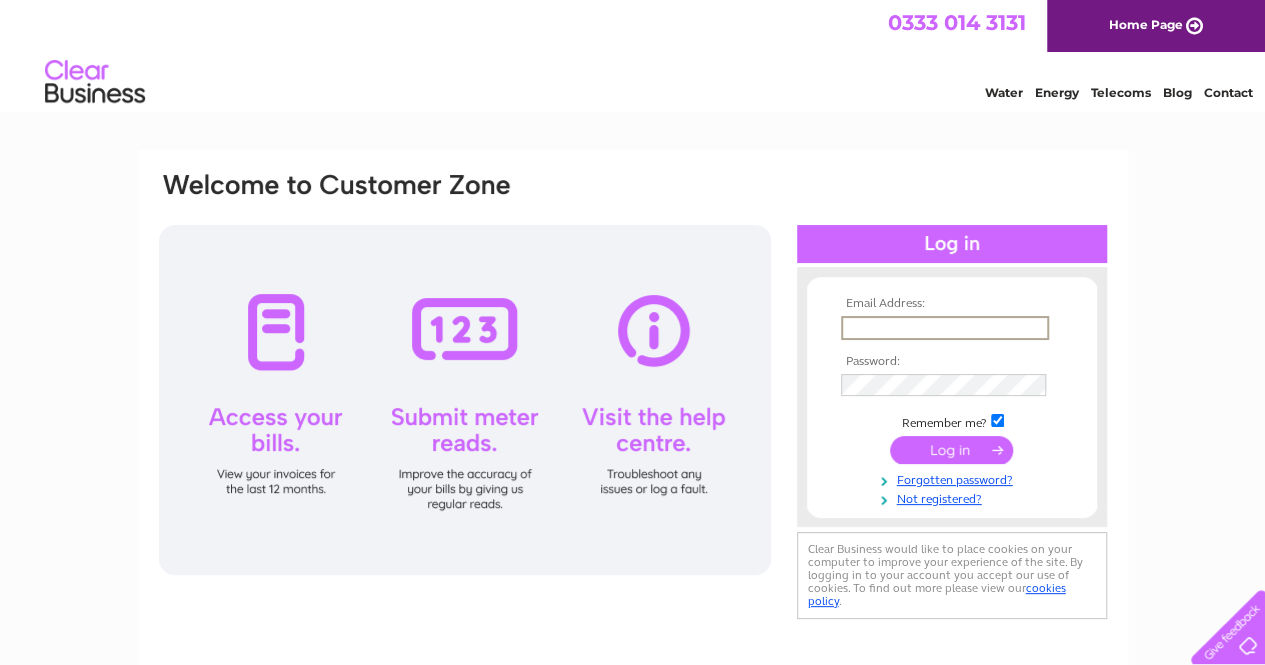 click at bounding box center (945, 328) 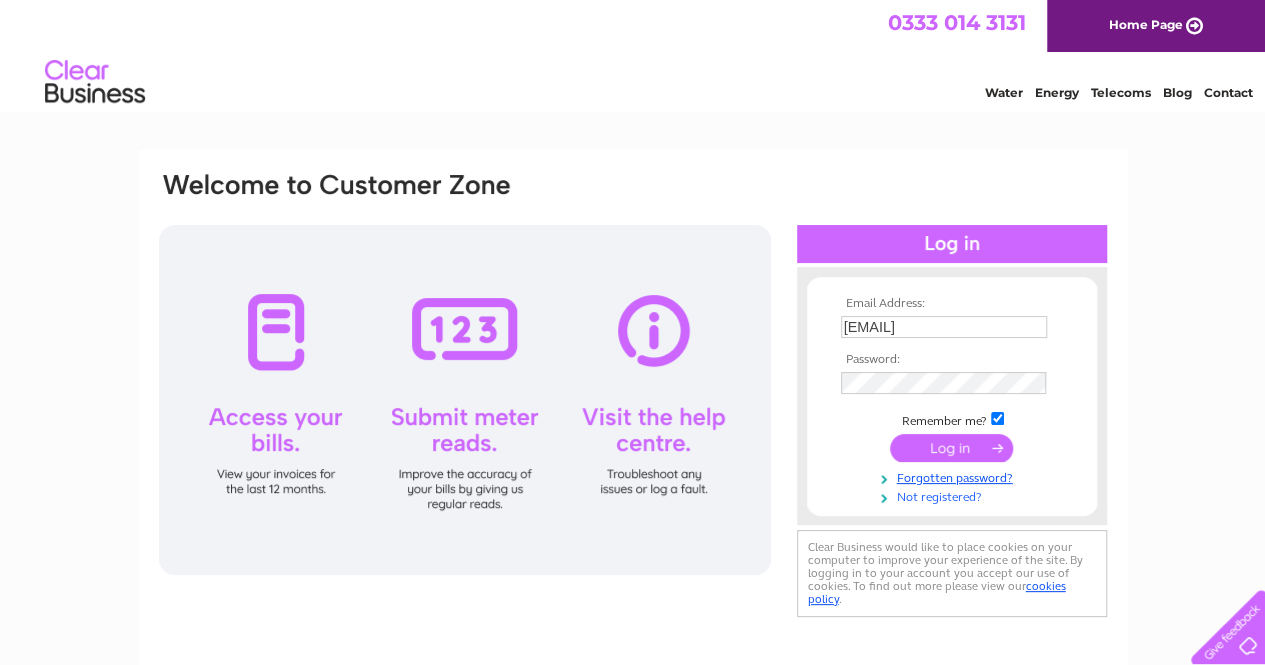 click on "Not registered?" at bounding box center (954, 495) 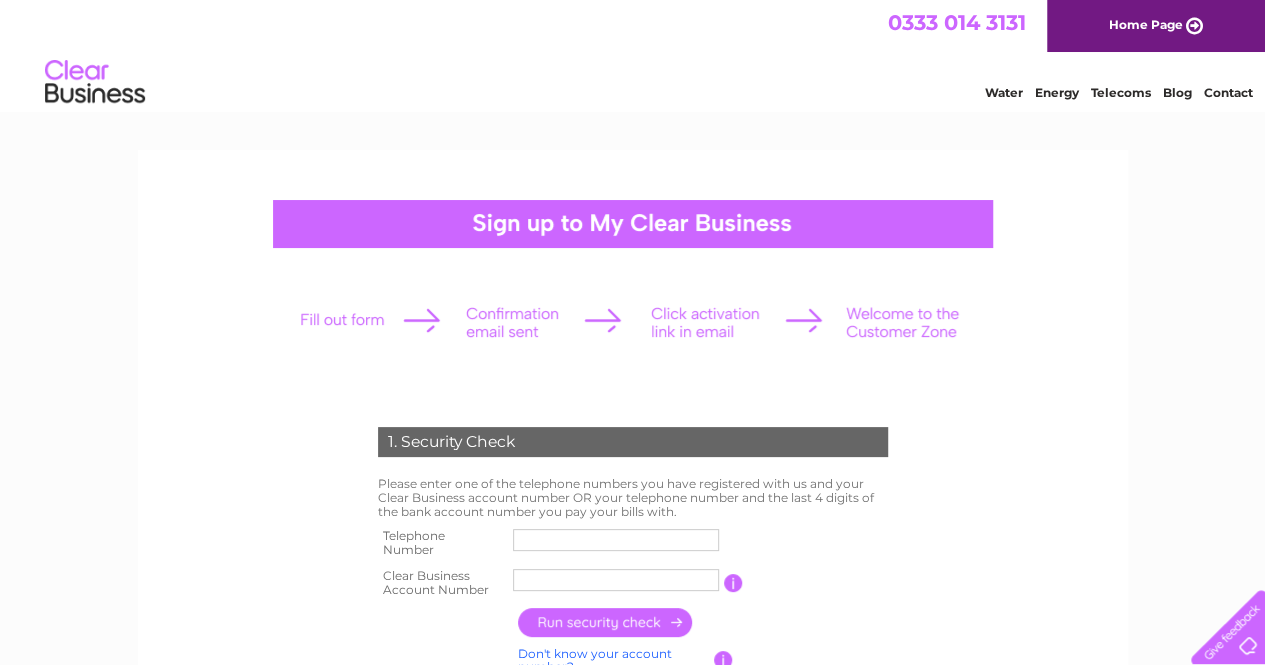scroll, scrollTop: 0, scrollLeft: 0, axis: both 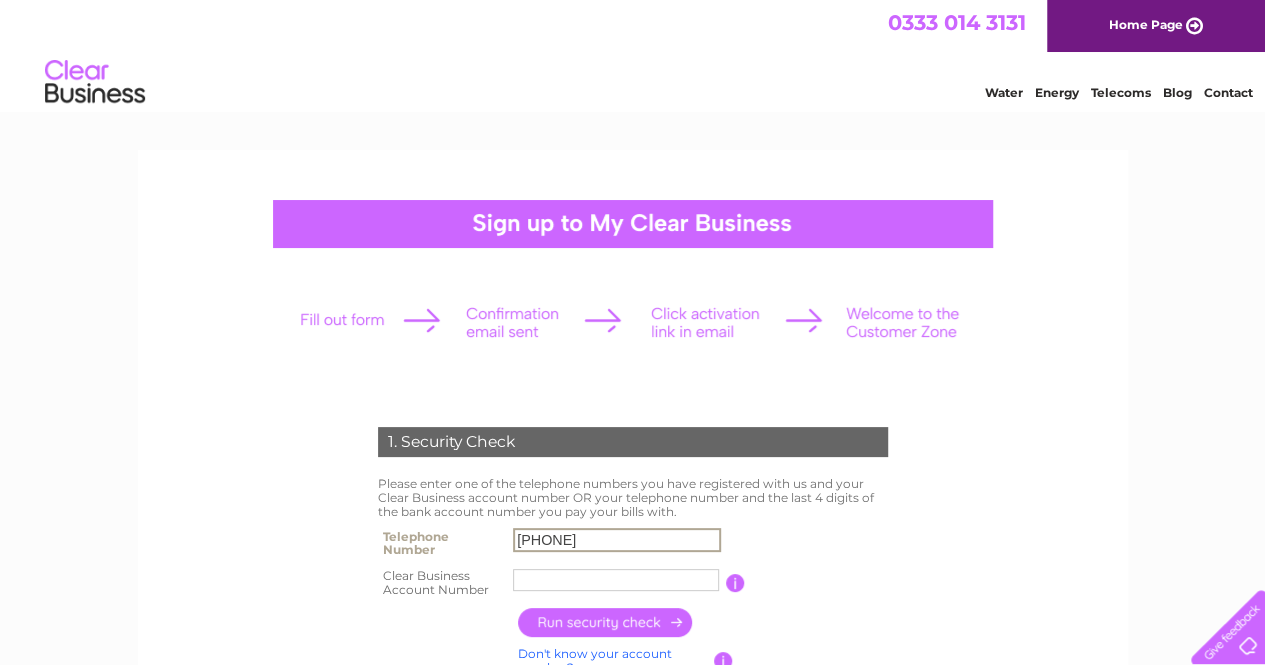type on "[PHONE]" 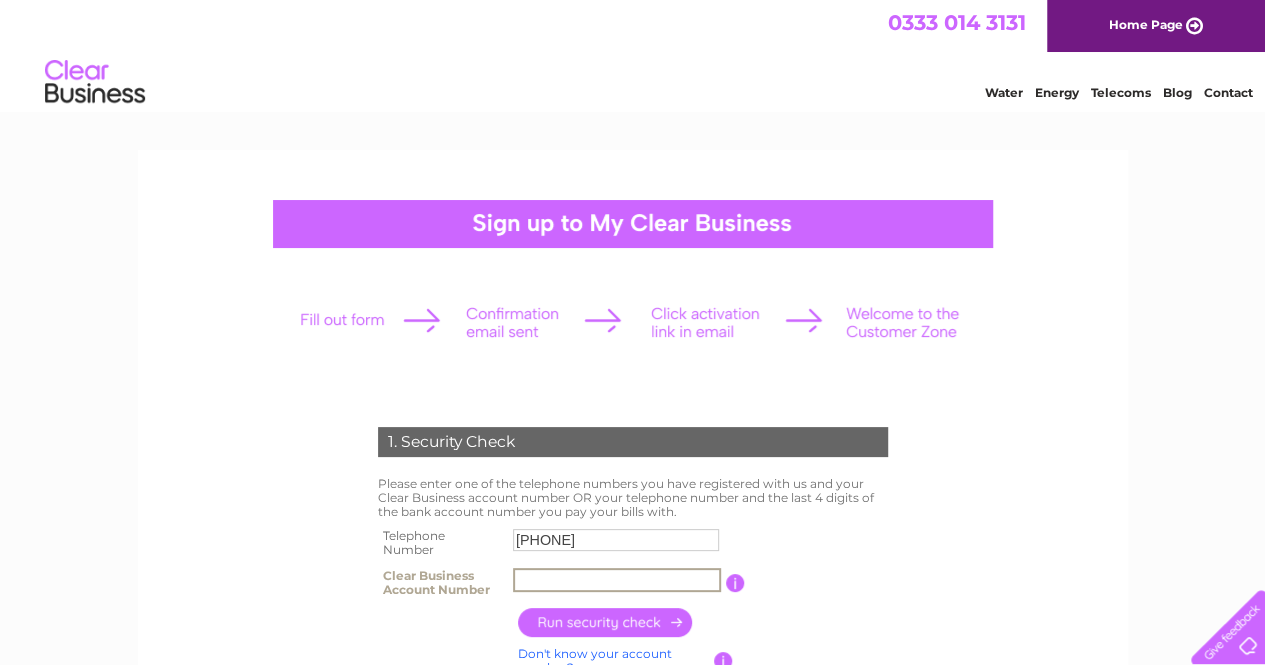click at bounding box center [617, 580] 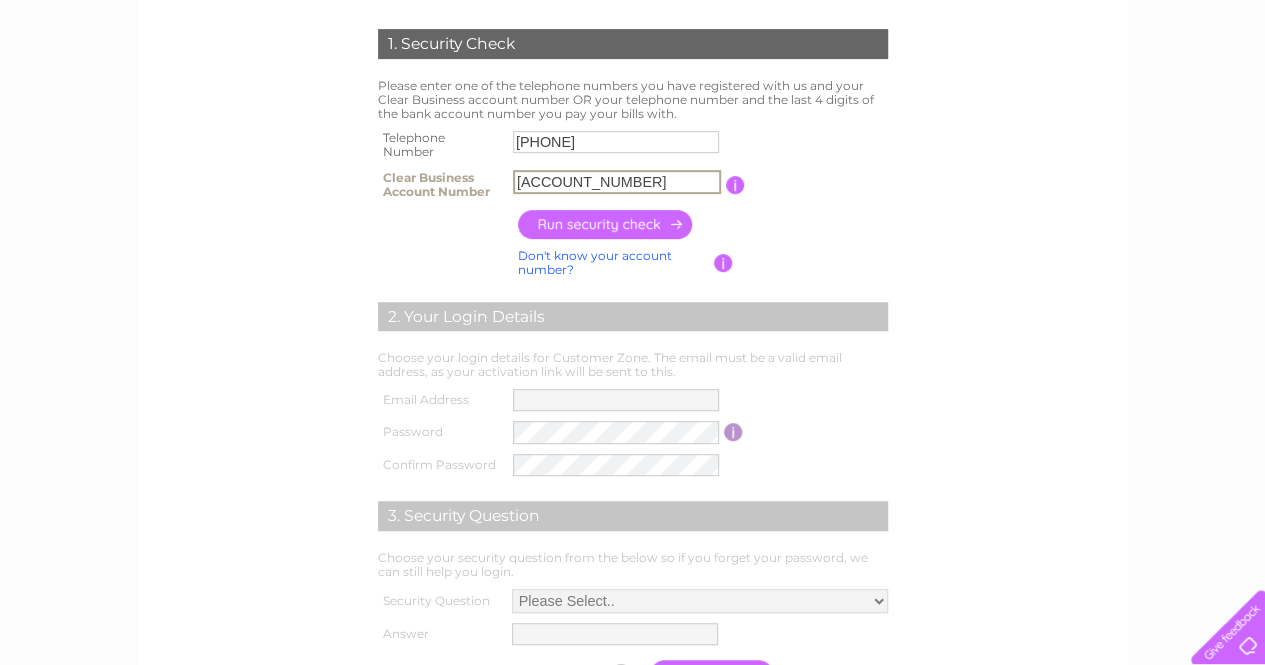 scroll, scrollTop: 400, scrollLeft: 0, axis: vertical 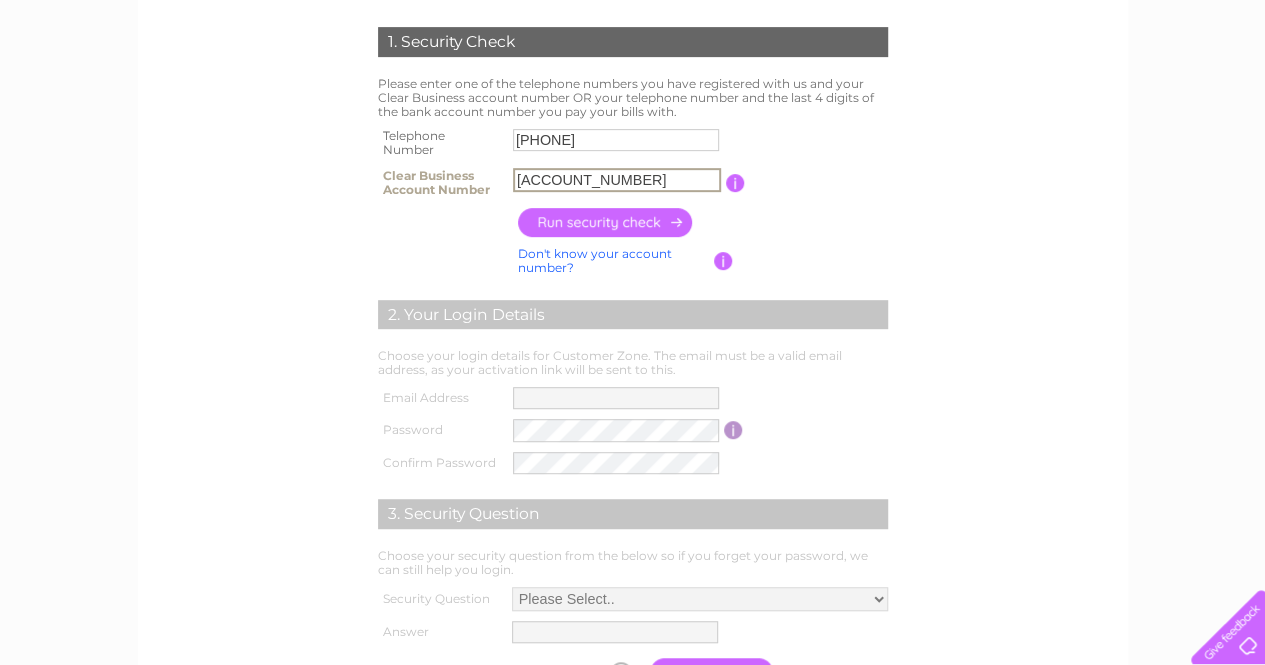 type on "30323112" 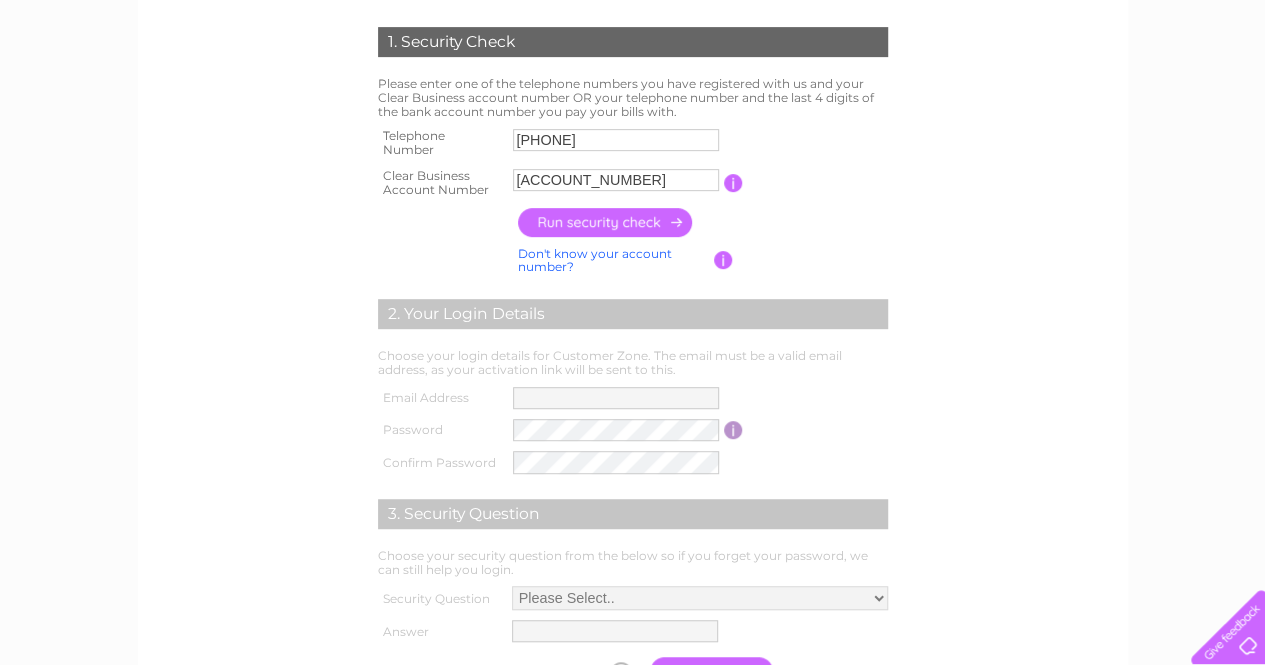 click at bounding box center [606, 222] 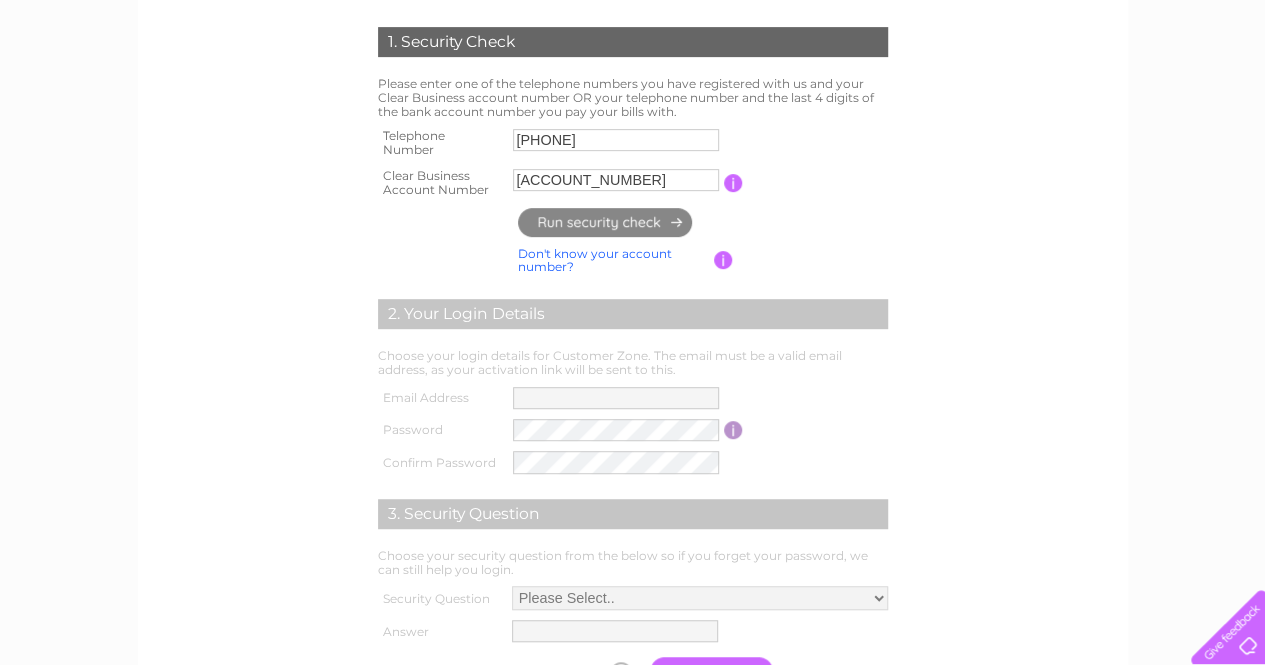 type on "ha*********@ho*********" 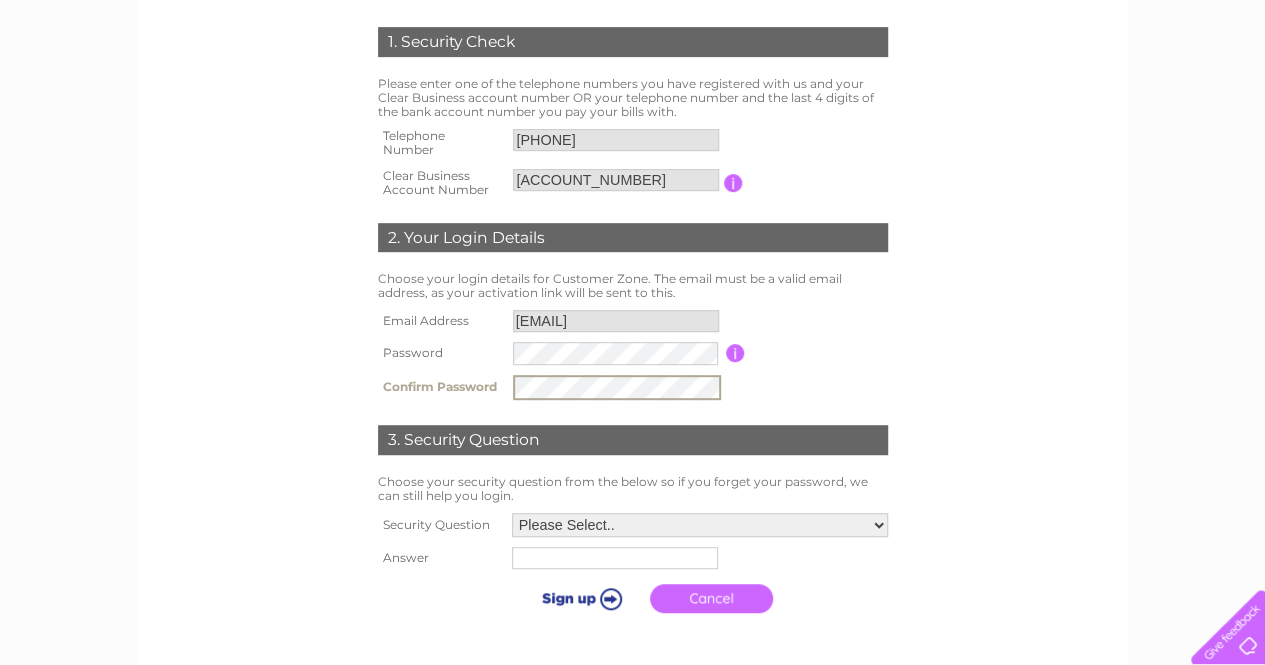 click on "Please Select..
In what town or city was your first job?
In what town or city did you meet your spouse/partner?
In what town or city did your mother and father meet?
What street did you live on as a child?
What was the name of your first pet?
Who was your childhood hero?" at bounding box center (700, 525) 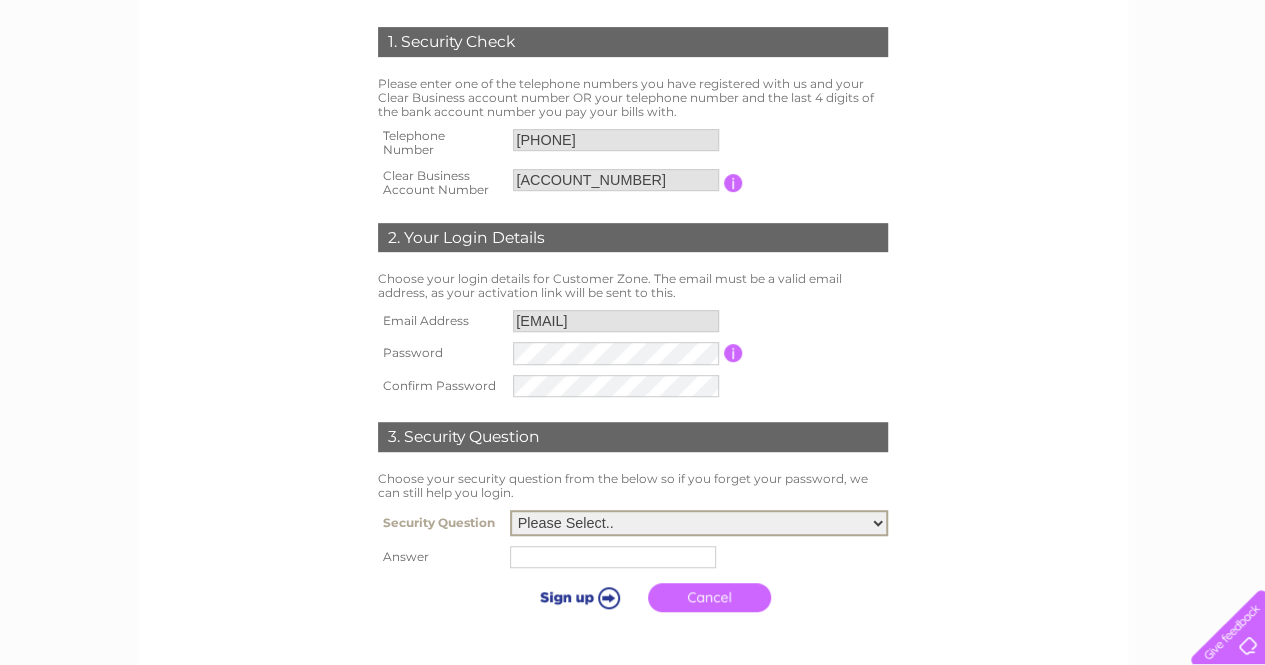 select on "1" 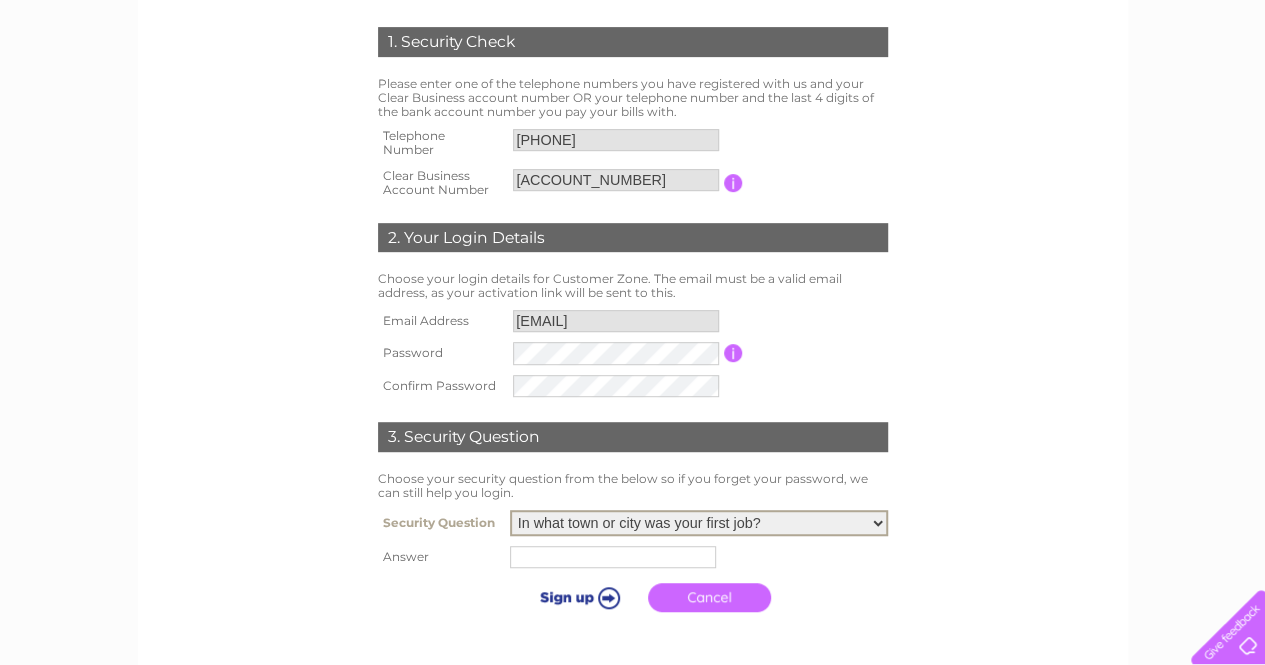 click on "Please Select..
In what town or city was your first job?
In what town or city did you meet your spouse/partner?
In what town or city did your mother and father meet?
What street did you live on as a child?
What was the name of your first pet?
Who was your childhood hero?" at bounding box center [699, 523] 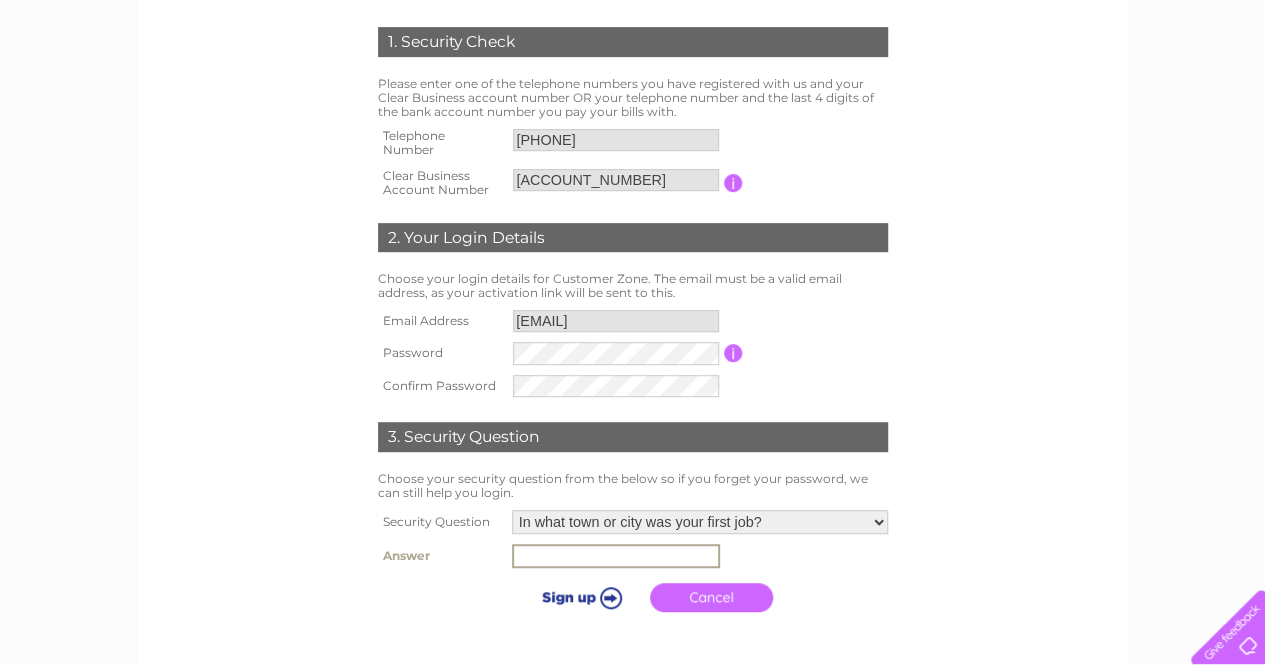 click at bounding box center [616, 556] 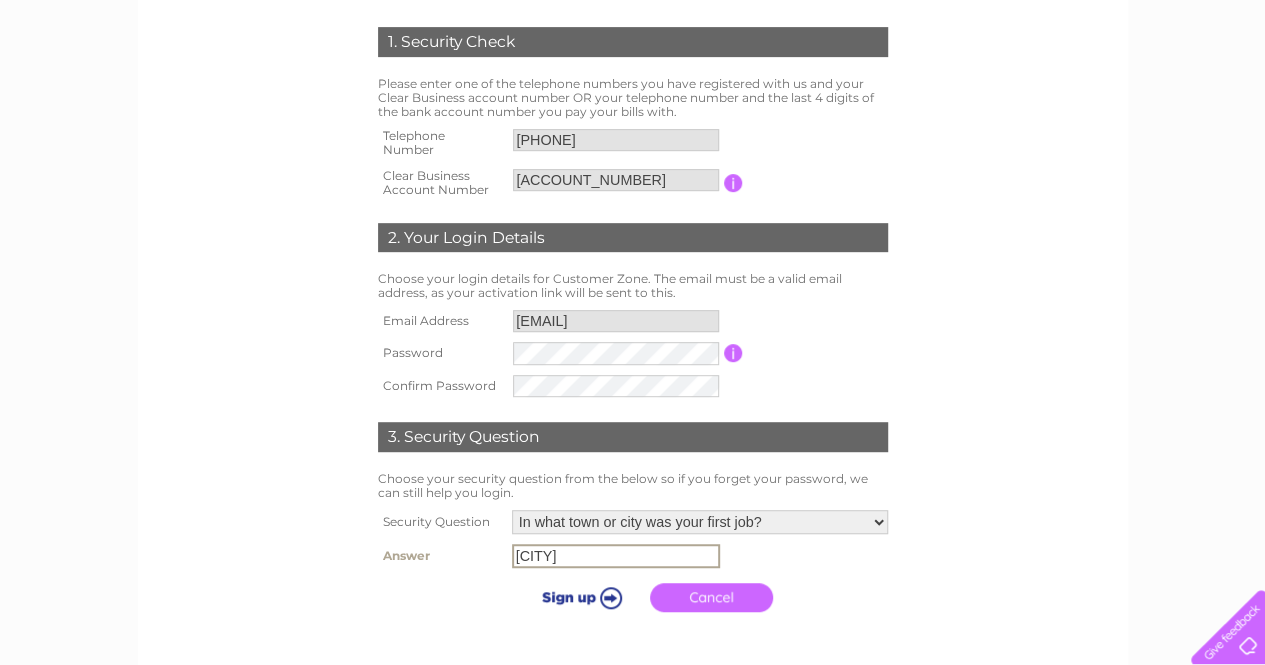 type on "Maputo" 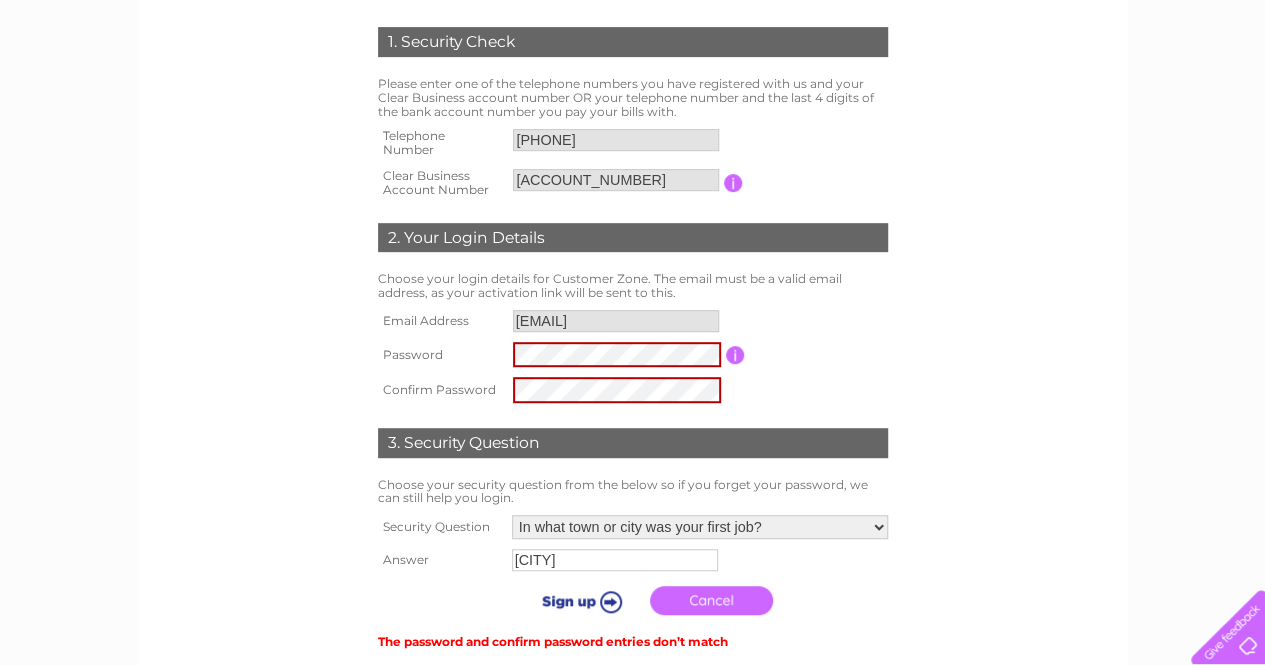 click at bounding box center [578, 601] 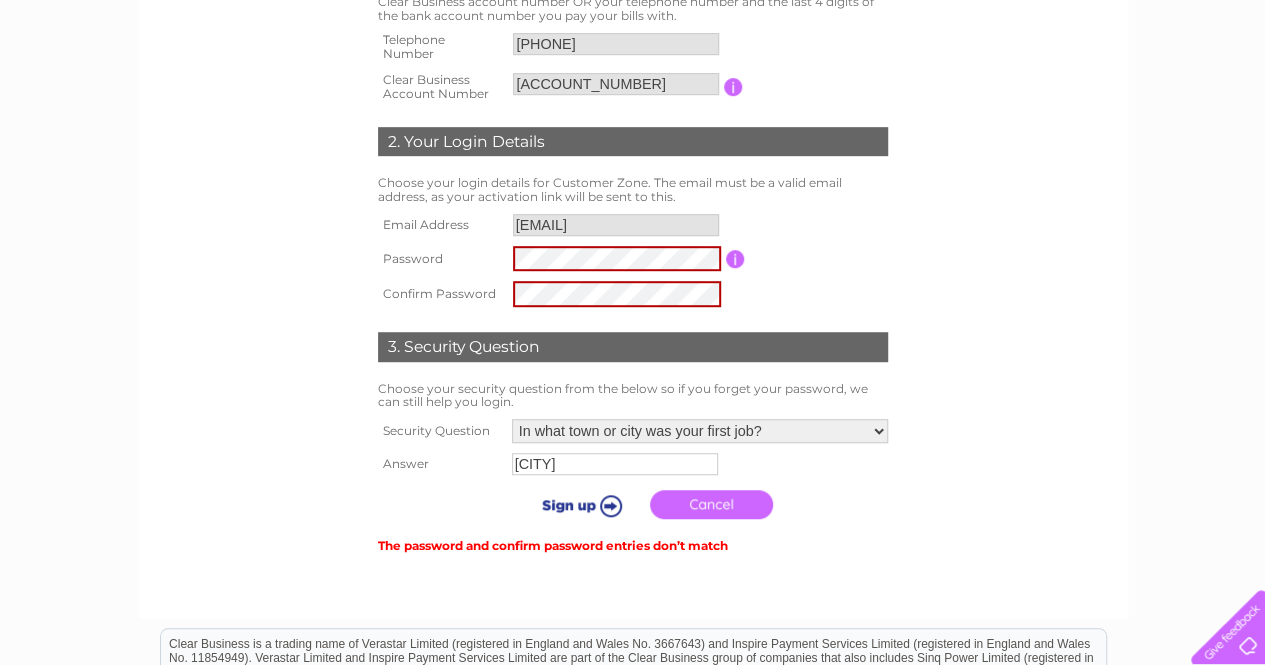 scroll, scrollTop: 500, scrollLeft: 0, axis: vertical 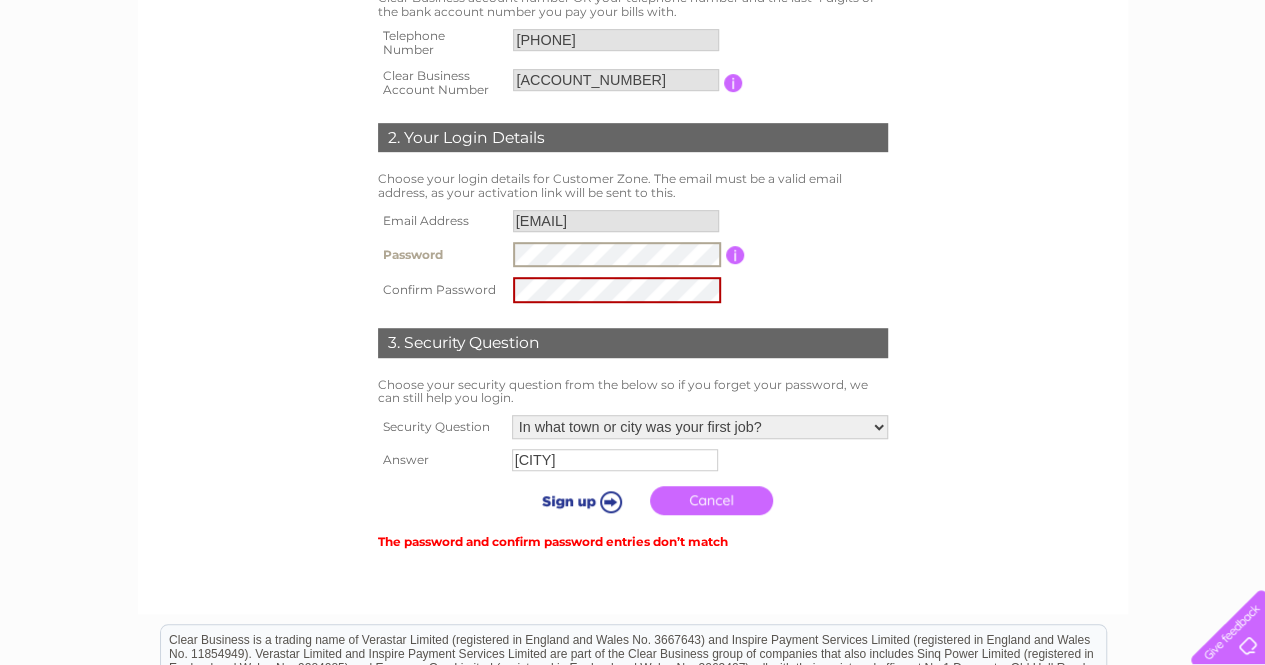 click on "1. Security Check
Please enter one of the telephone numbers you have registered with us and your Clear Business account number OR your telephone number and the last 4 digits of the bank account number you pay your bills with.
Telephone Number
07538505004
Clear Business Account Number
30323112" at bounding box center (633, 240) 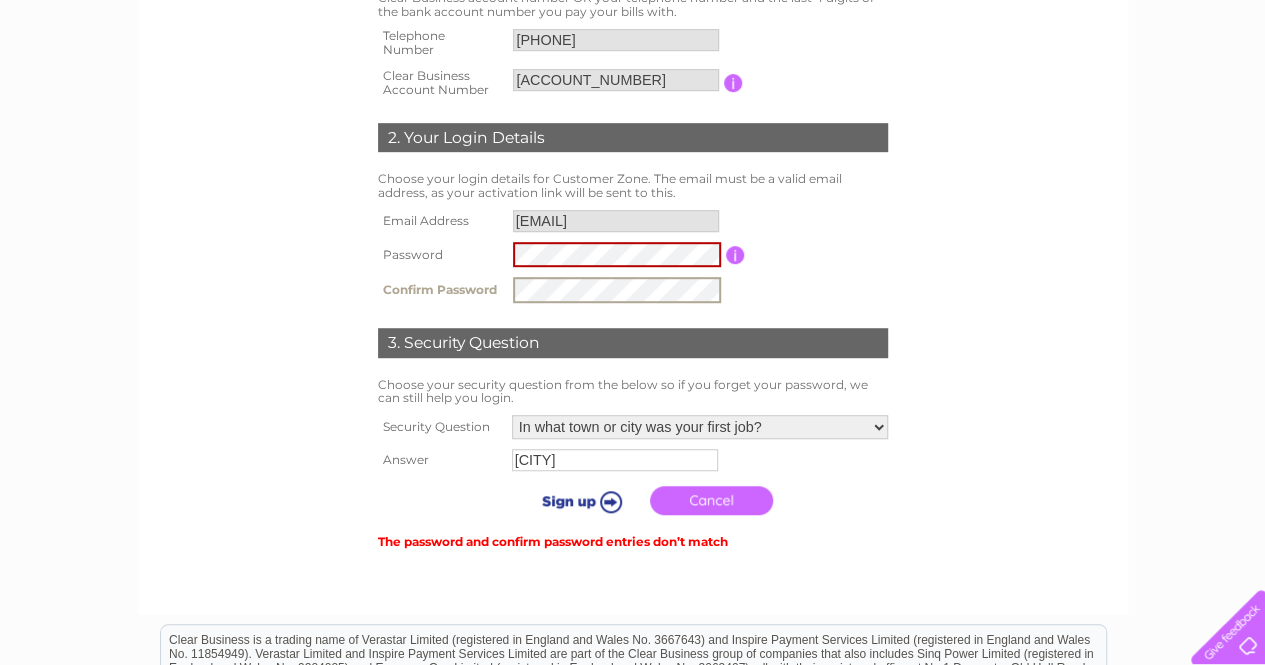 click on "Confirm Password" at bounding box center [633, 289] 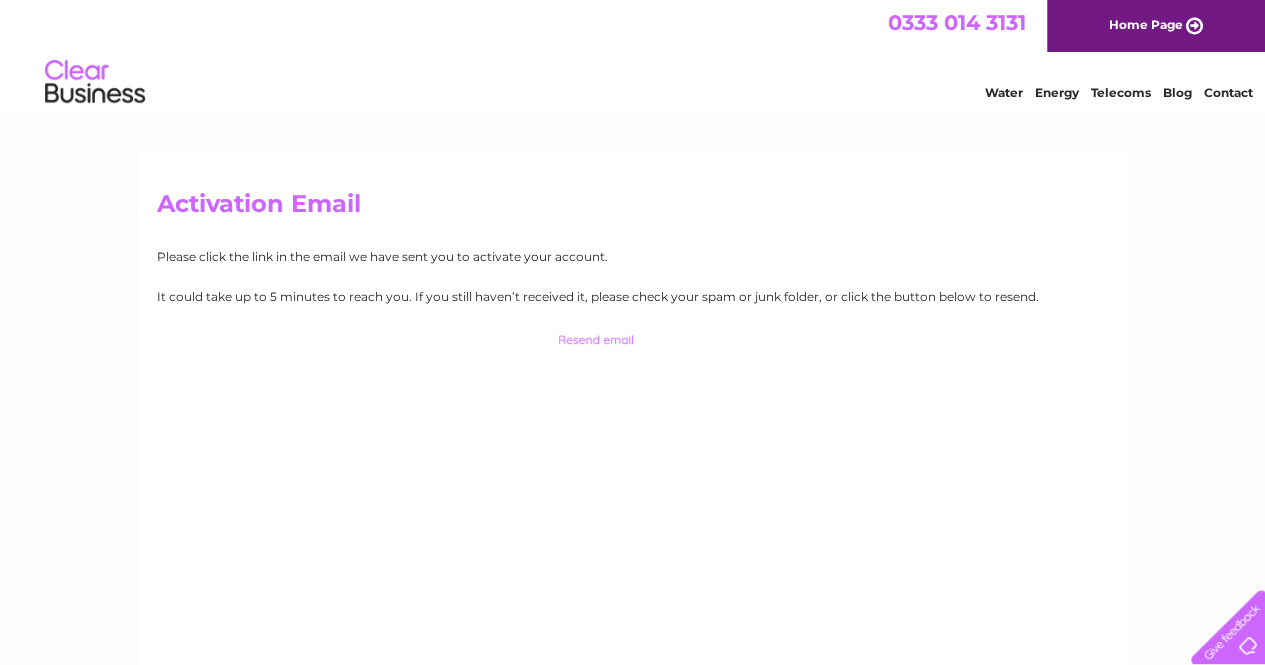 scroll, scrollTop: 0, scrollLeft: 0, axis: both 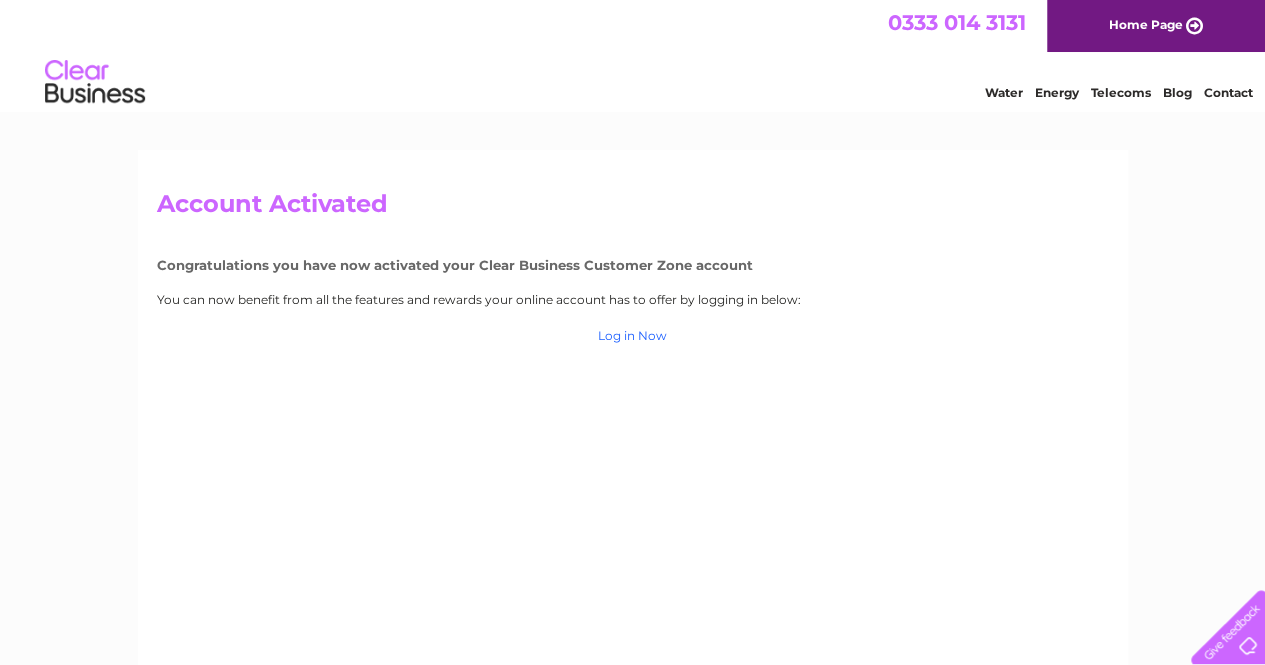 click on "Log in Now" at bounding box center [632, 335] 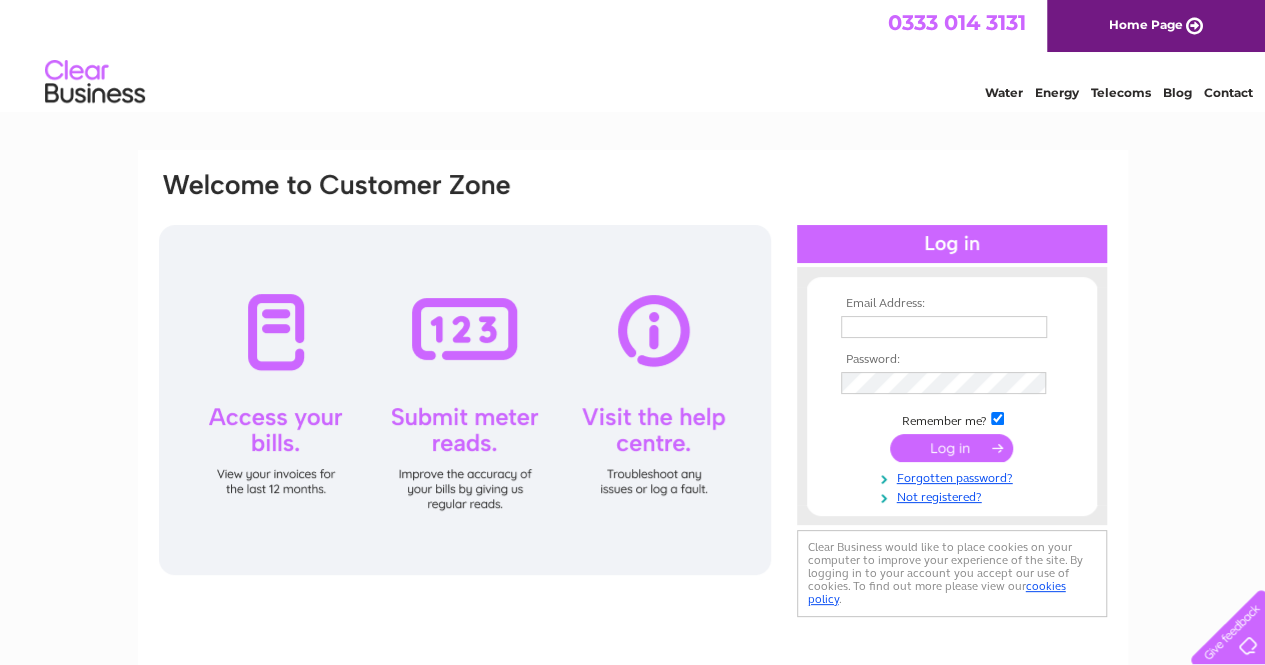 scroll, scrollTop: 0, scrollLeft: 0, axis: both 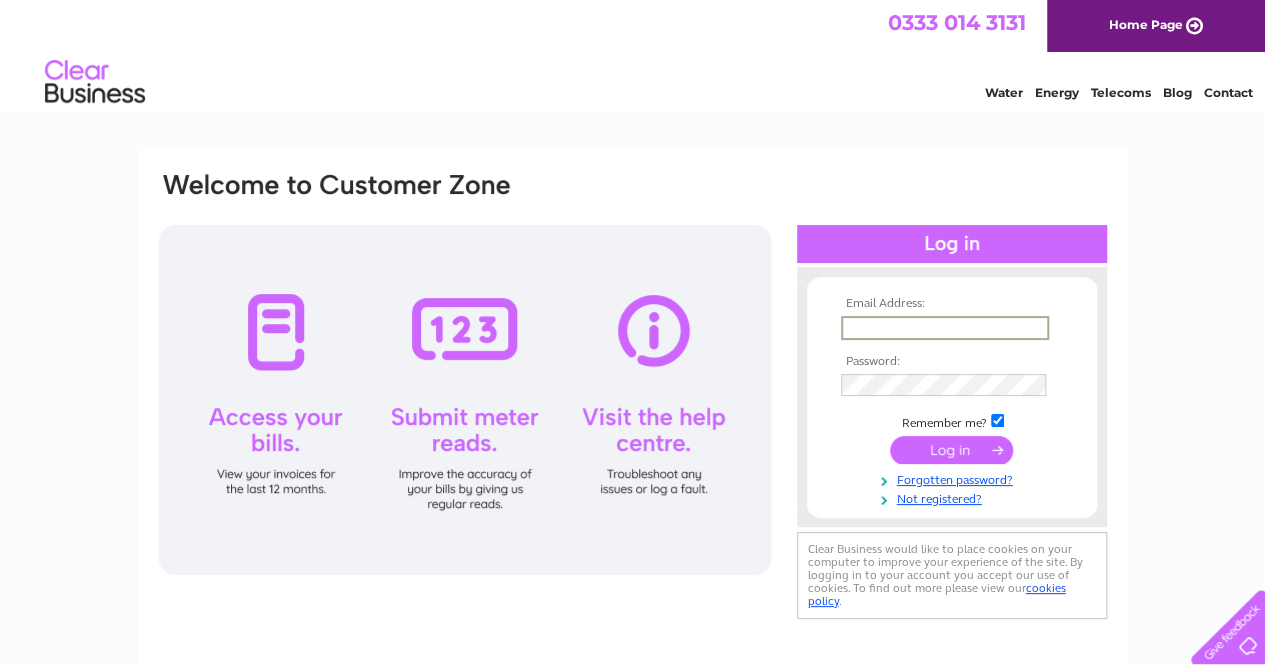 type on "hanamachava@hotmail.com" 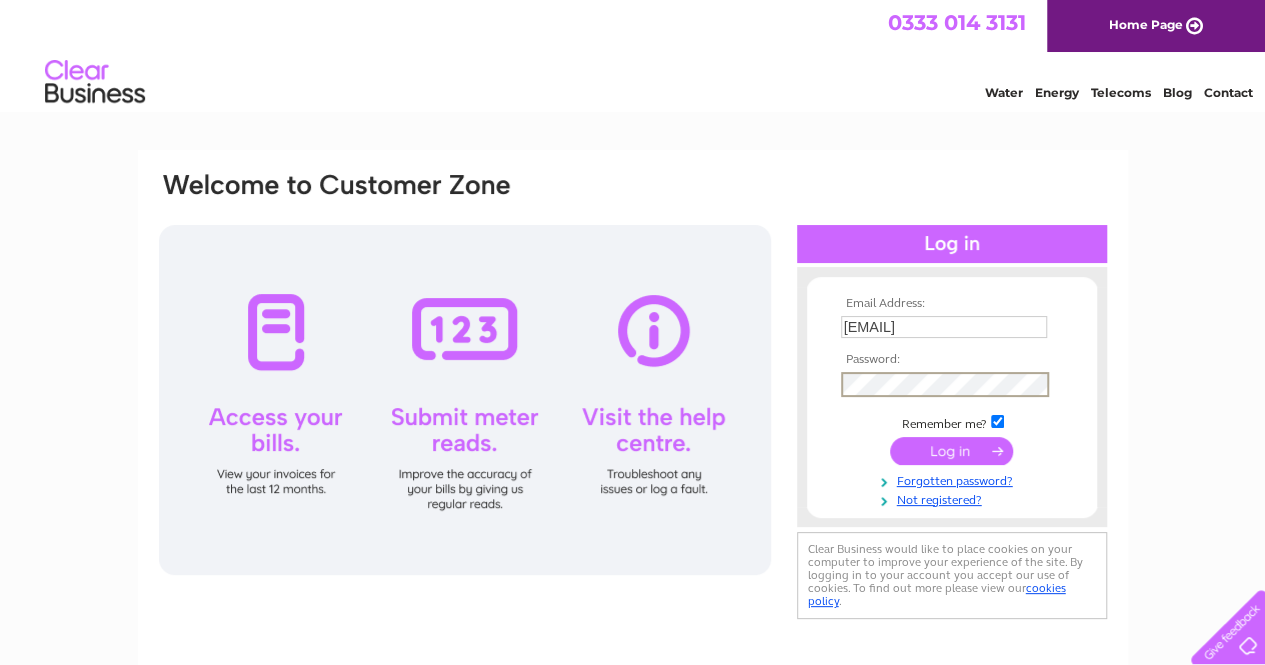 click at bounding box center [951, 451] 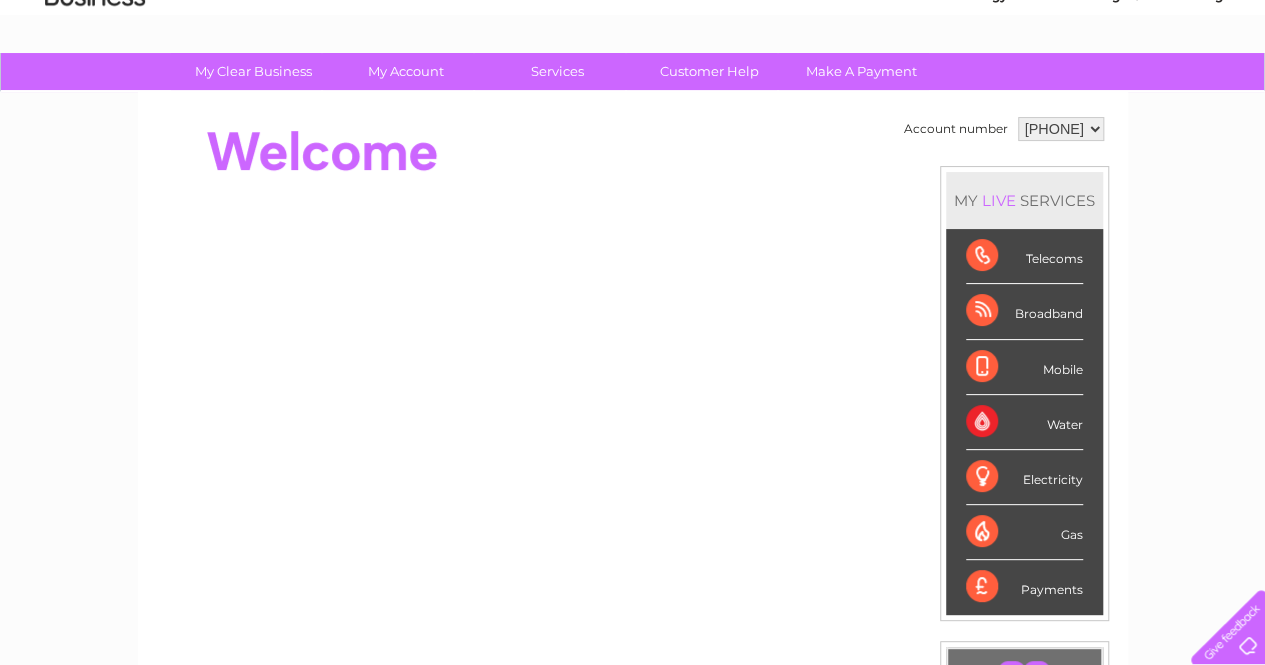 scroll, scrollTop: 100, scrollLeft: 0, axis: vertical 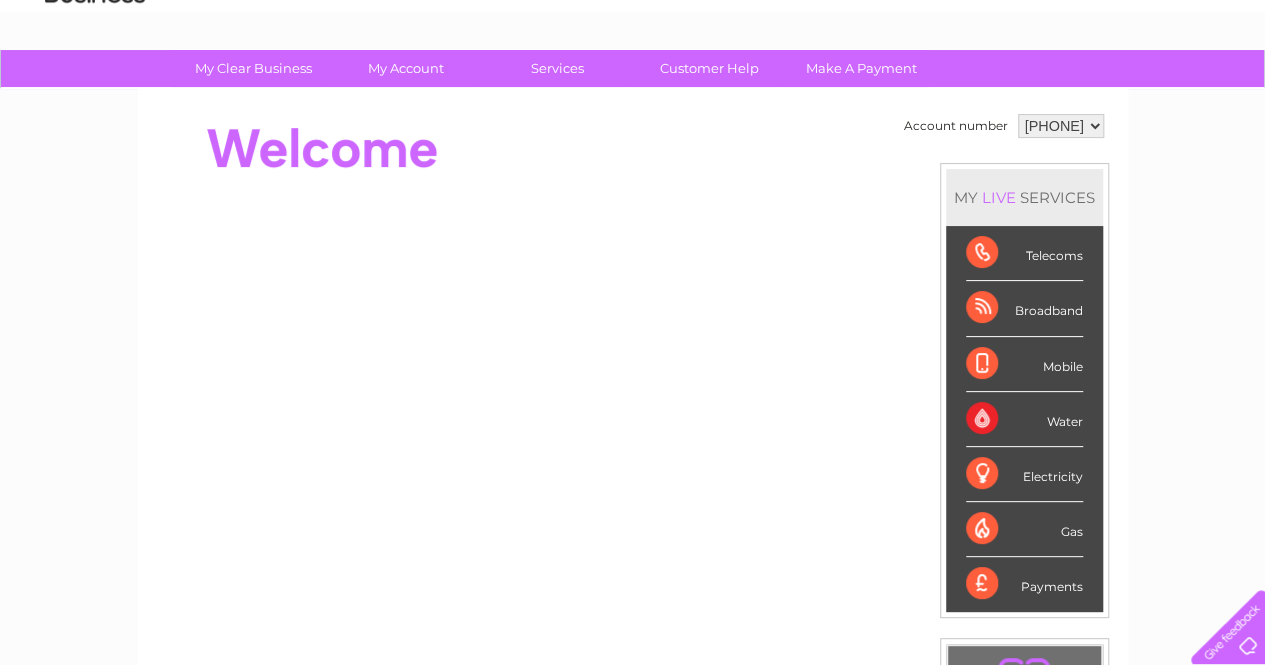 click on "Telecoms" at bounding box center (1024, 253) 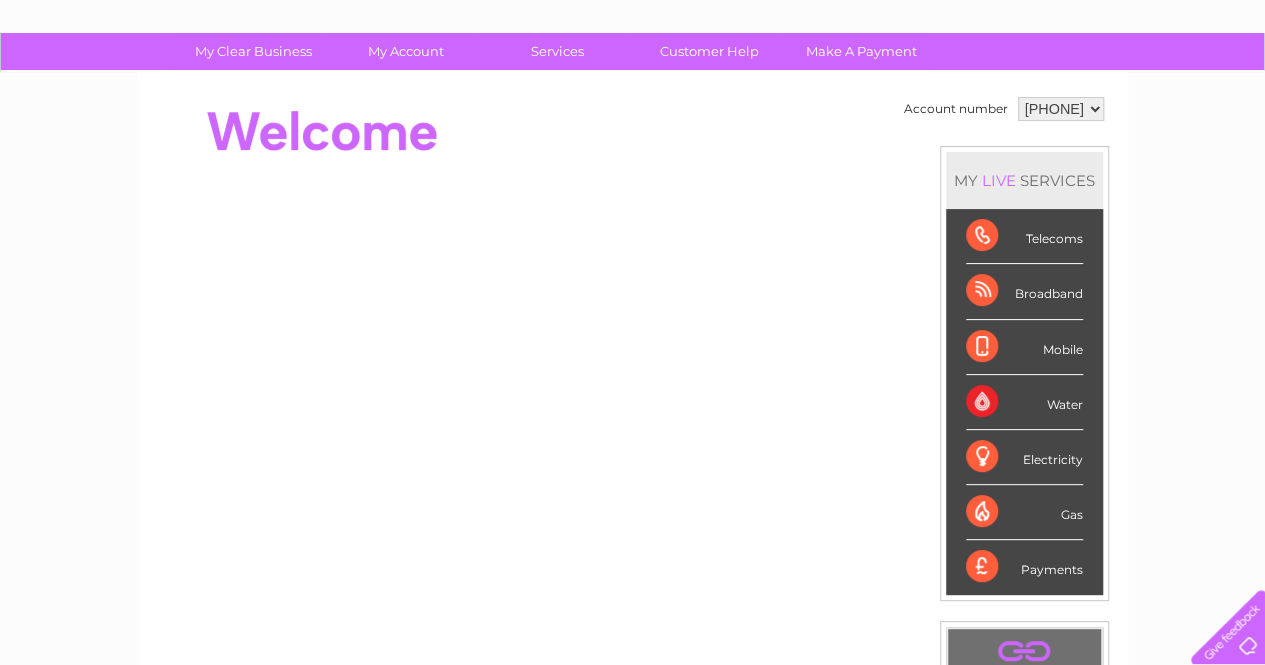 scroll, scrollTop: 100, scrollLeft: 0, axis: vertical 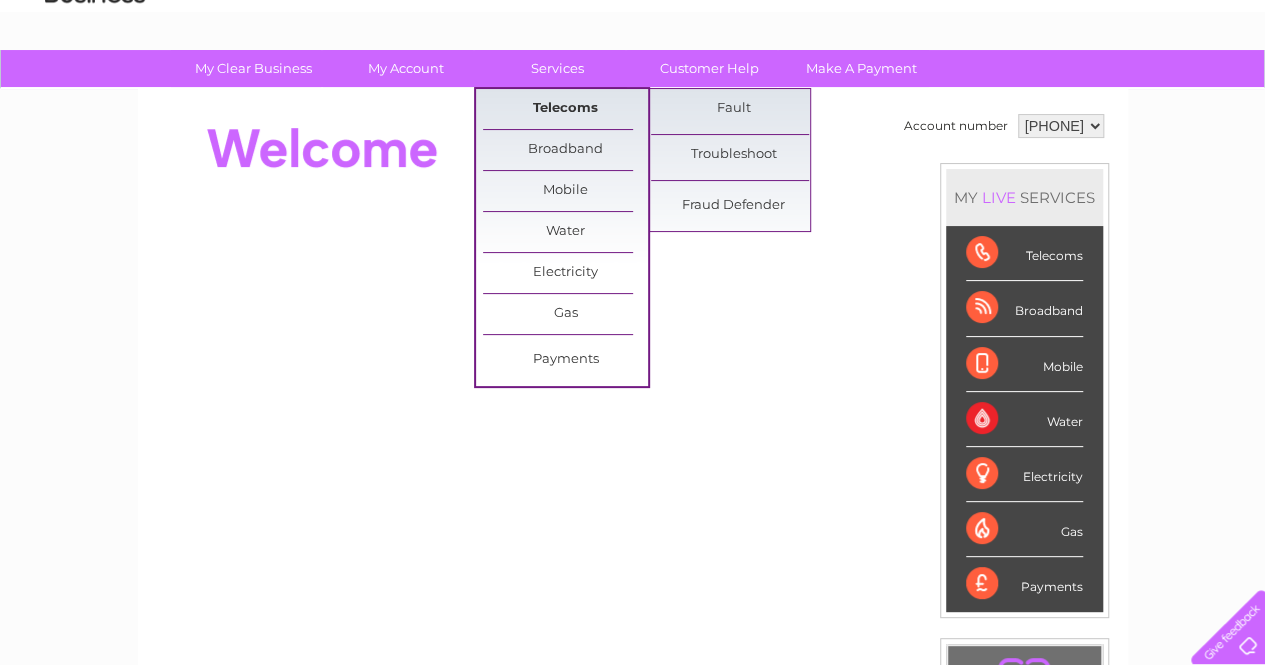 click on "Telecoms" at bounding box center (565, 109) 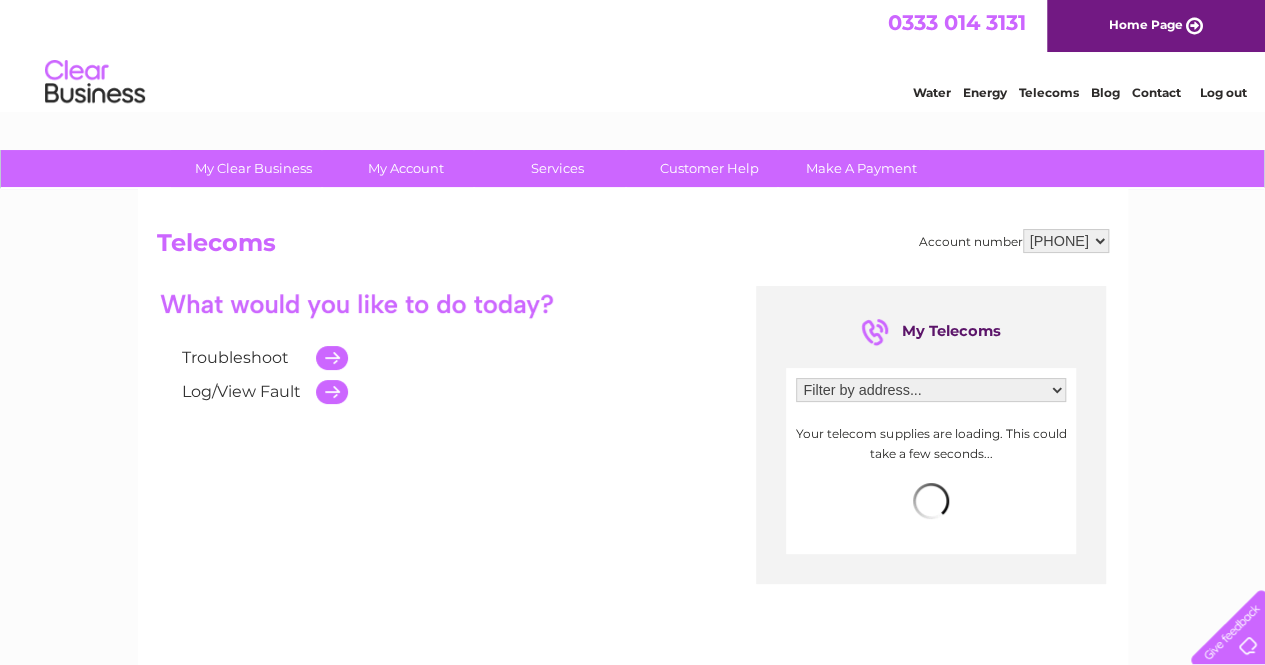 scroll, scrollTop: 0, scrollLeft: 0, axis: both 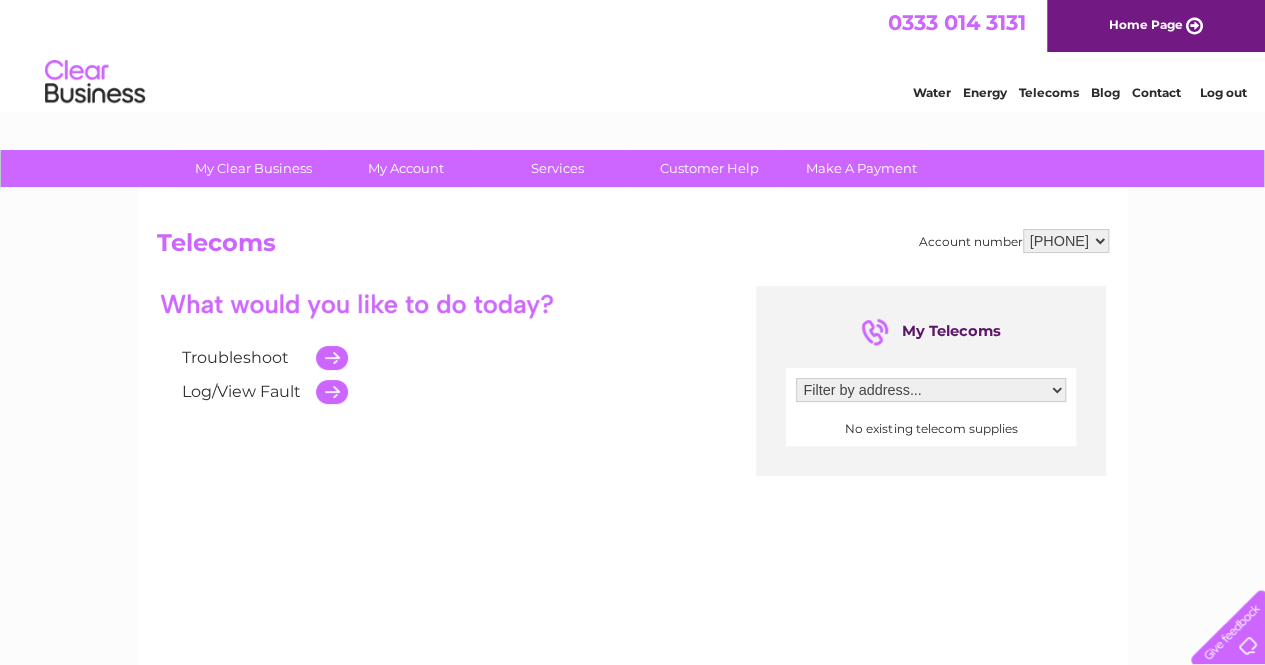 click at bounding box center (327, 392) 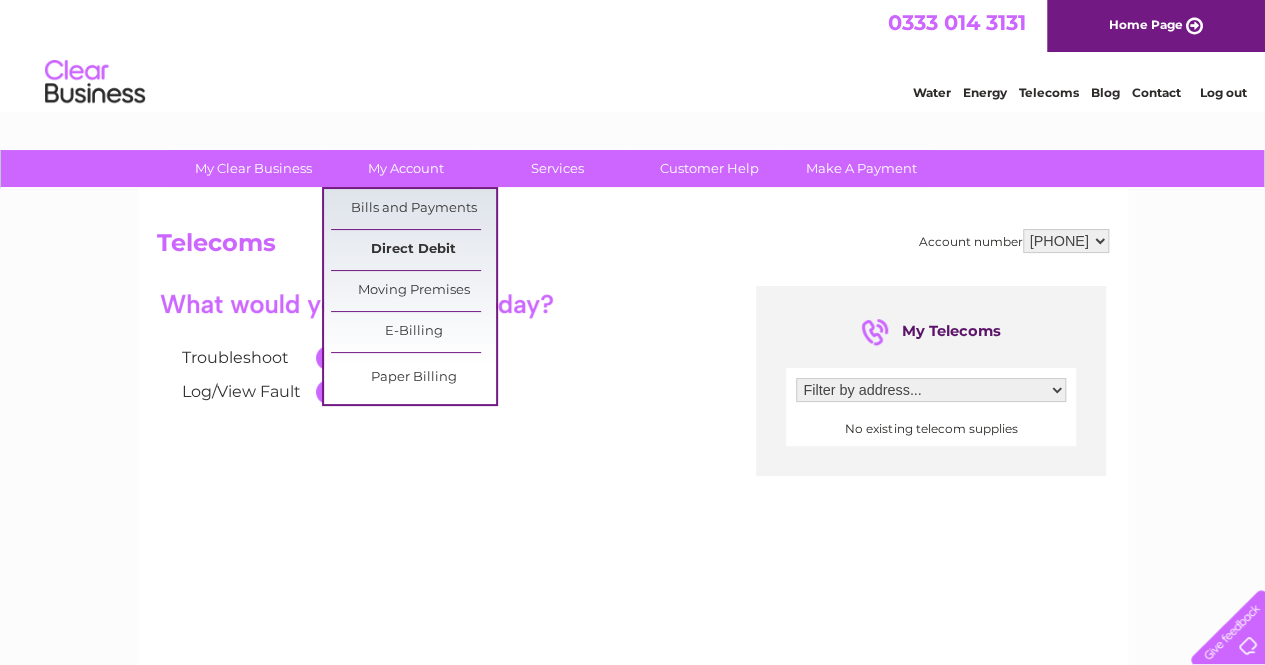 click on "Direct Debit" at bounding box center (413, 250) 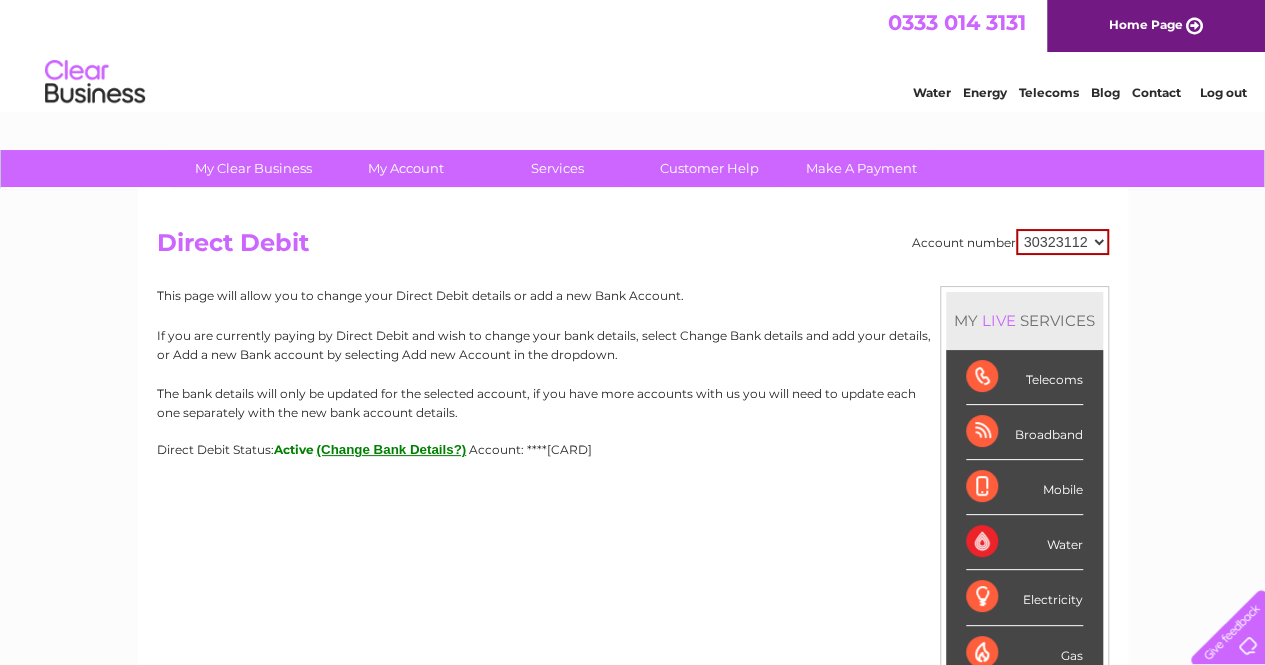 scroll, scrollTop: 0, scrollLeft: 0, axis: both 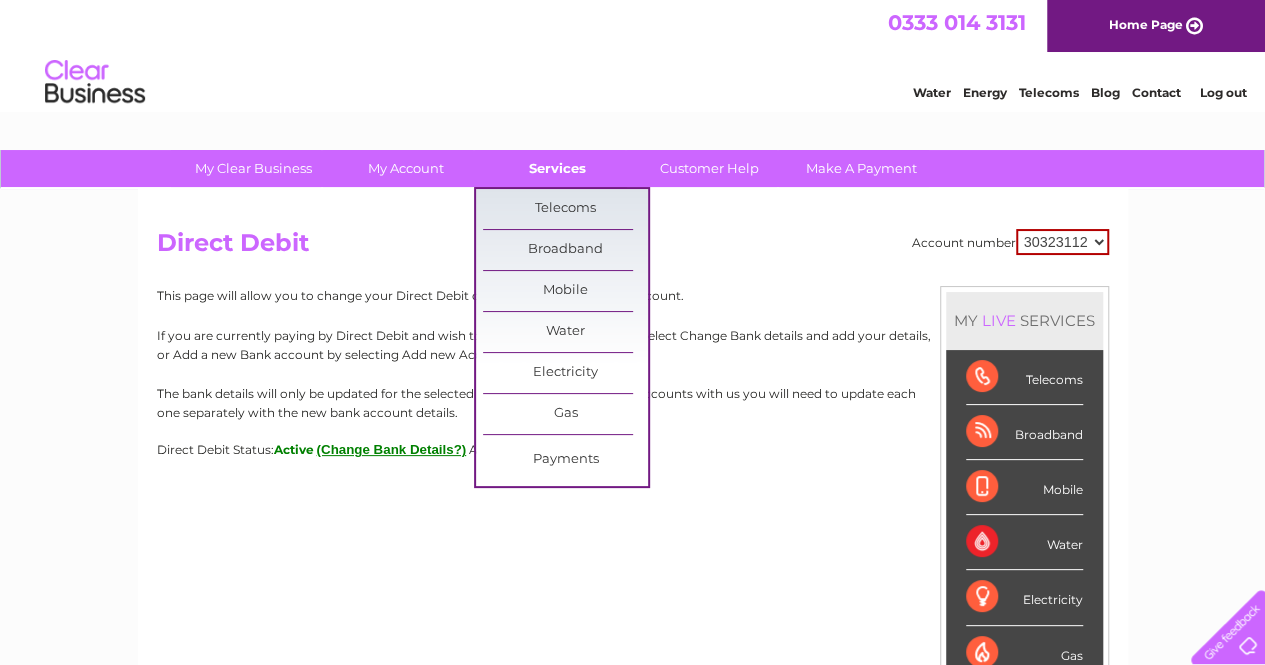 click on "Services" at bounding box center (557, 168) 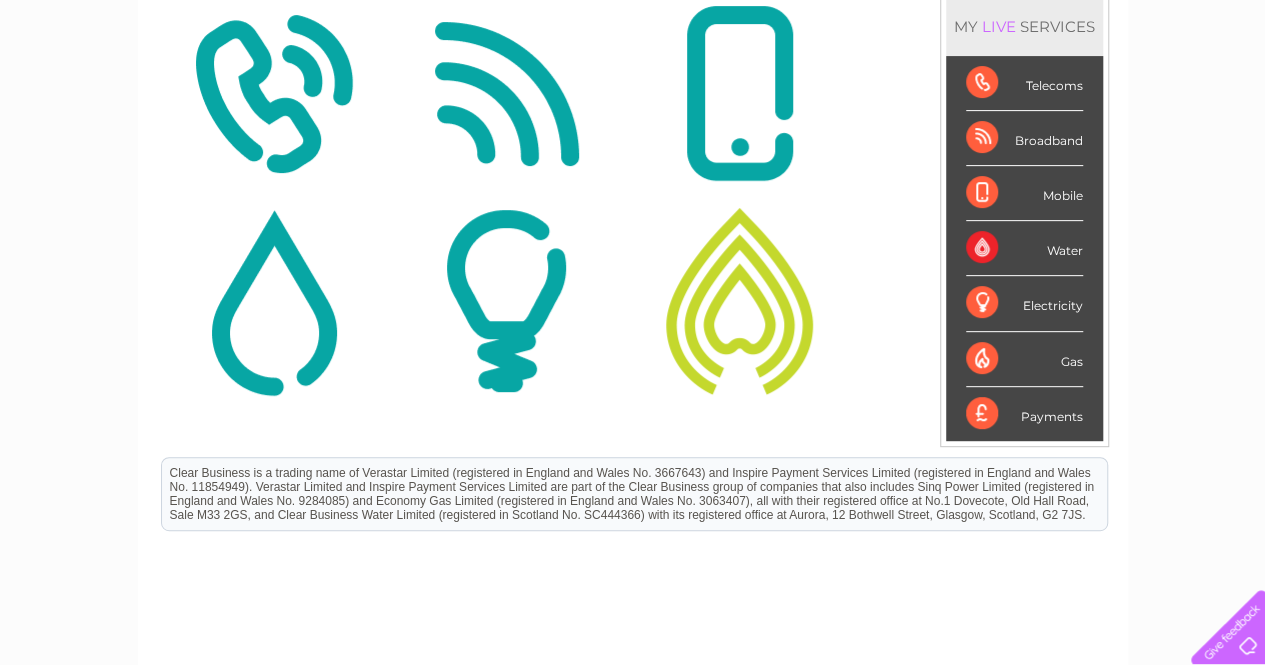 scroll, scrollTop: 300, scrollLeft: 0, axis: vertical 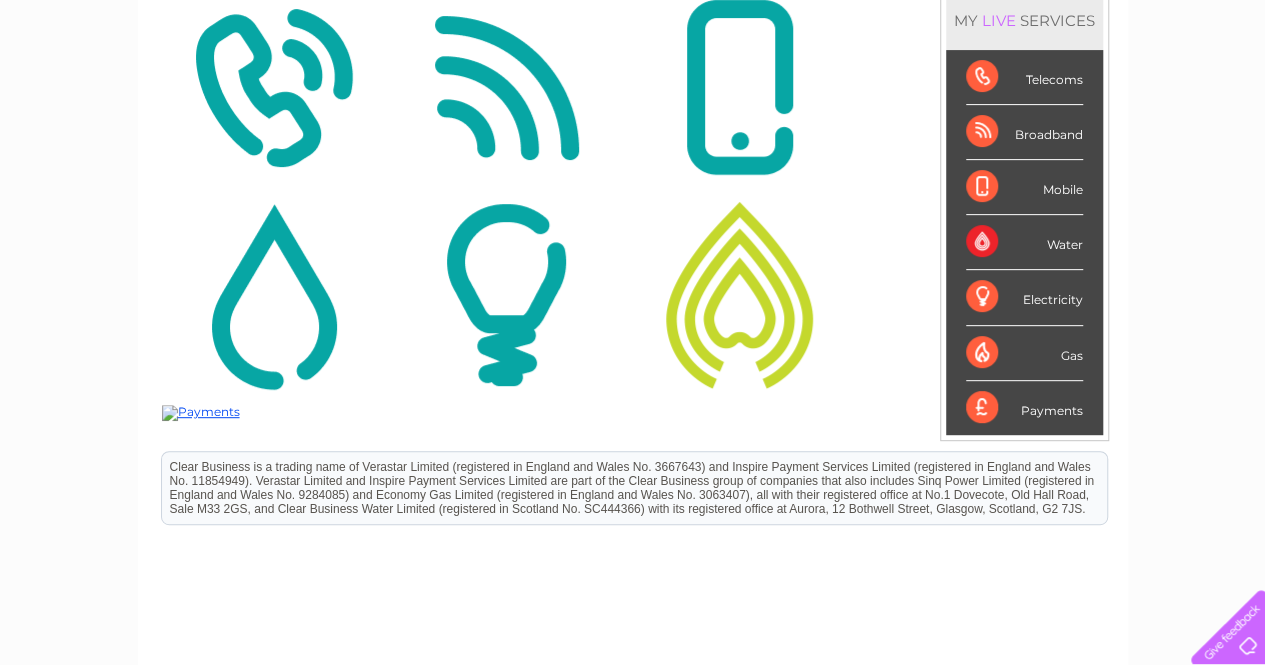 click at bounding box center [273, 88] 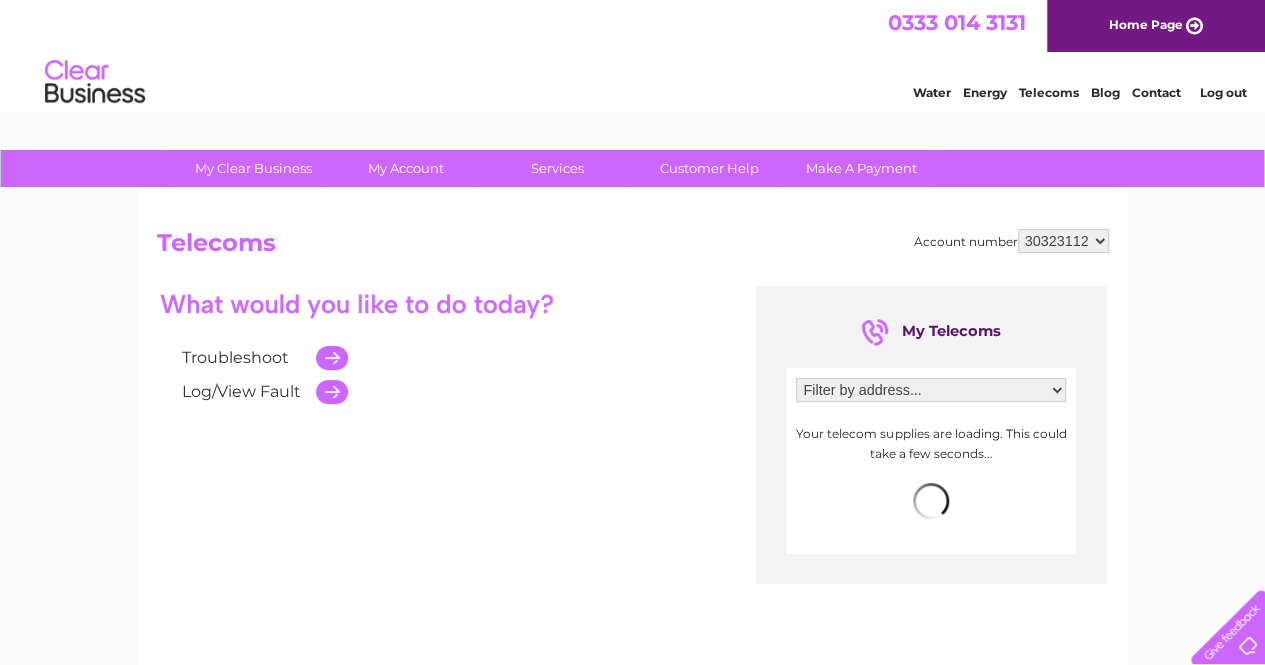 scroll, scrollTop: 0, scrollLeft: 0, axis: both 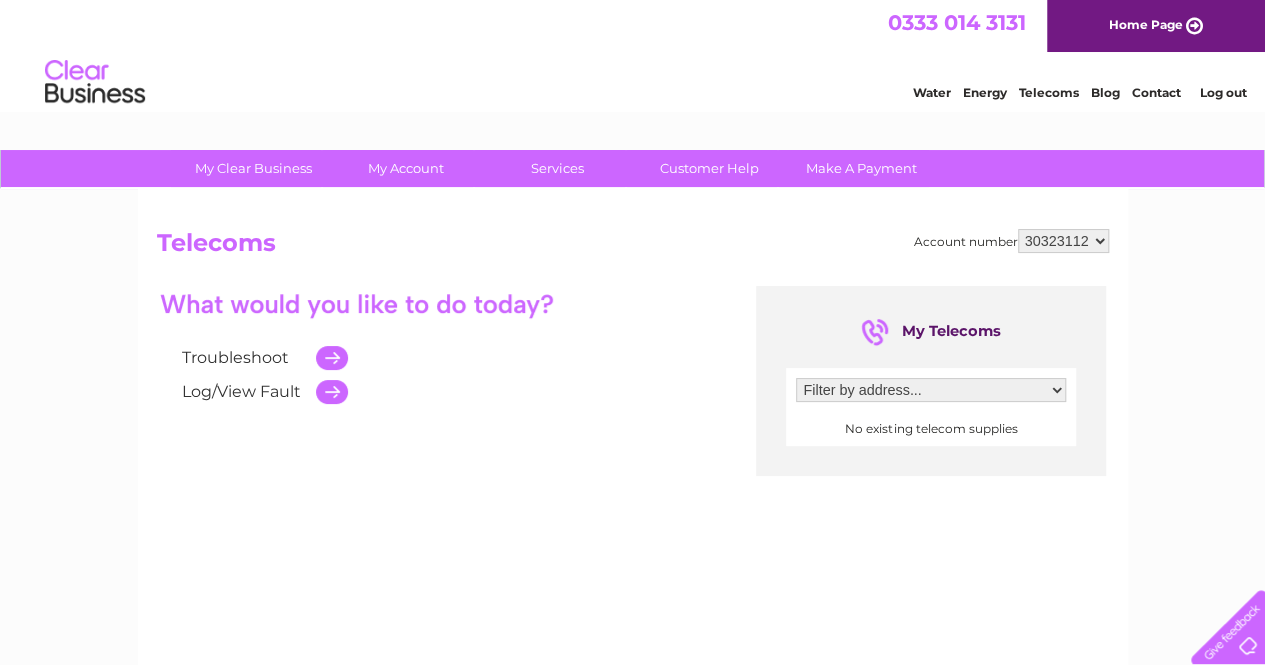 click on "Filter by address..." at bounding box center [931, 390] 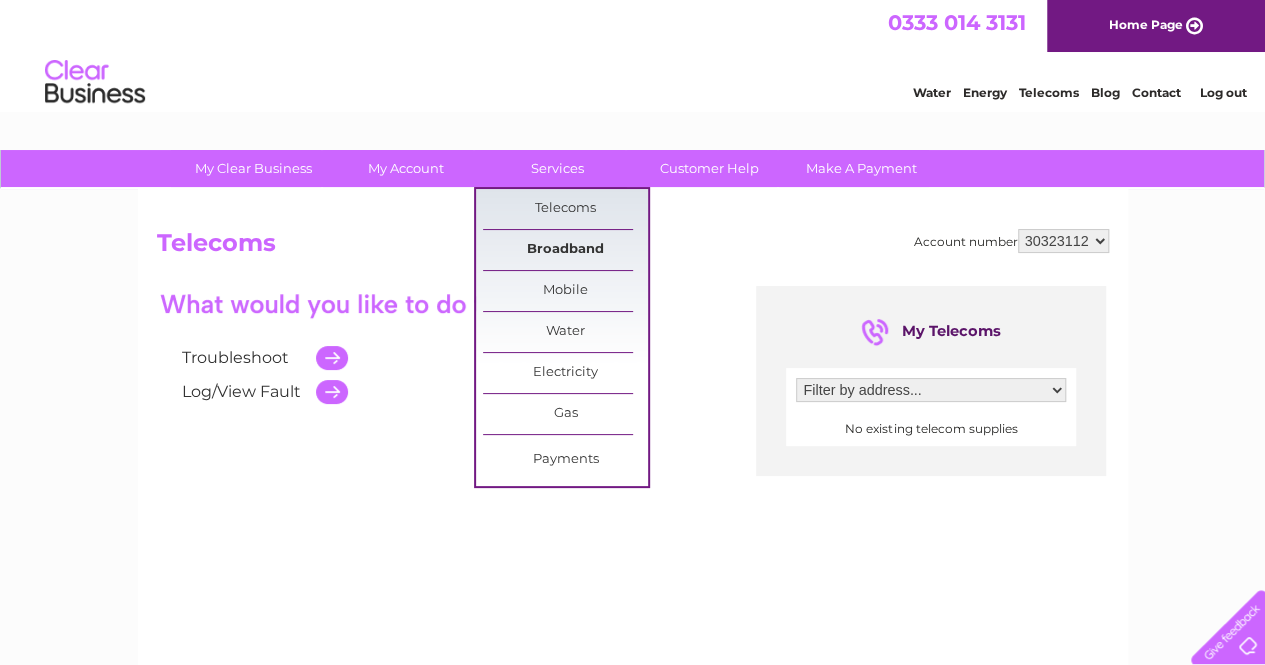 click on "Broadband" at bounding box center [565, 250] 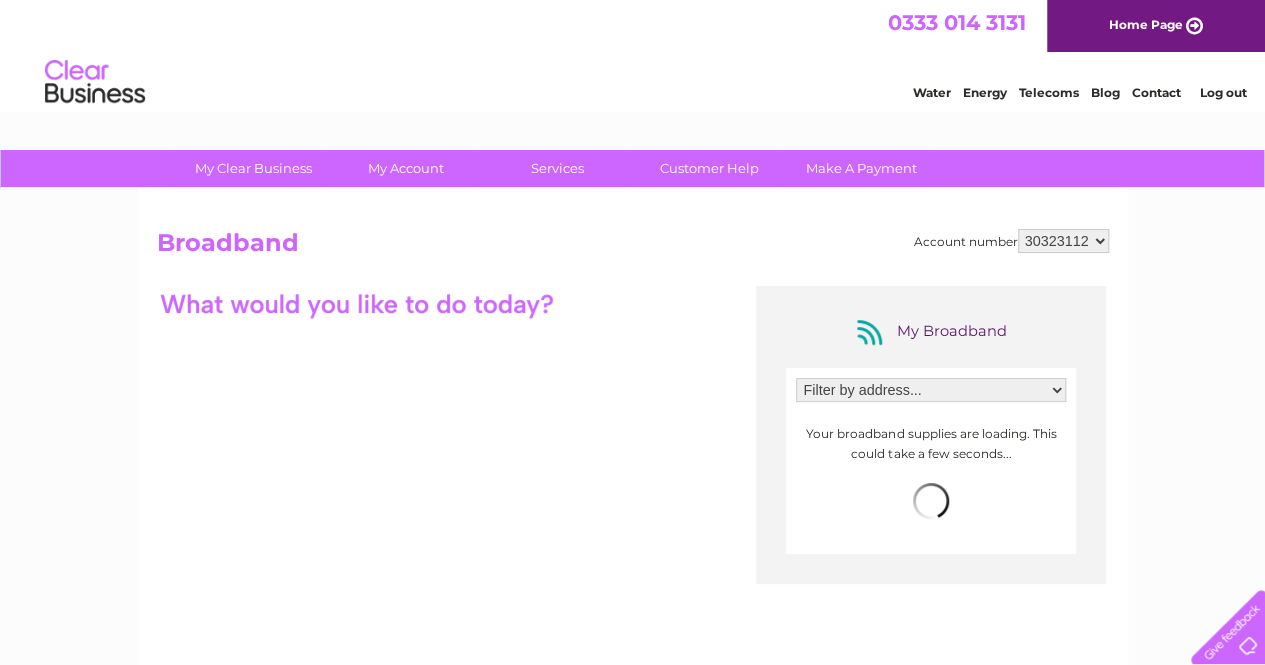 scroll, scrollTop: 0, scrollLeft: 0, axis: both 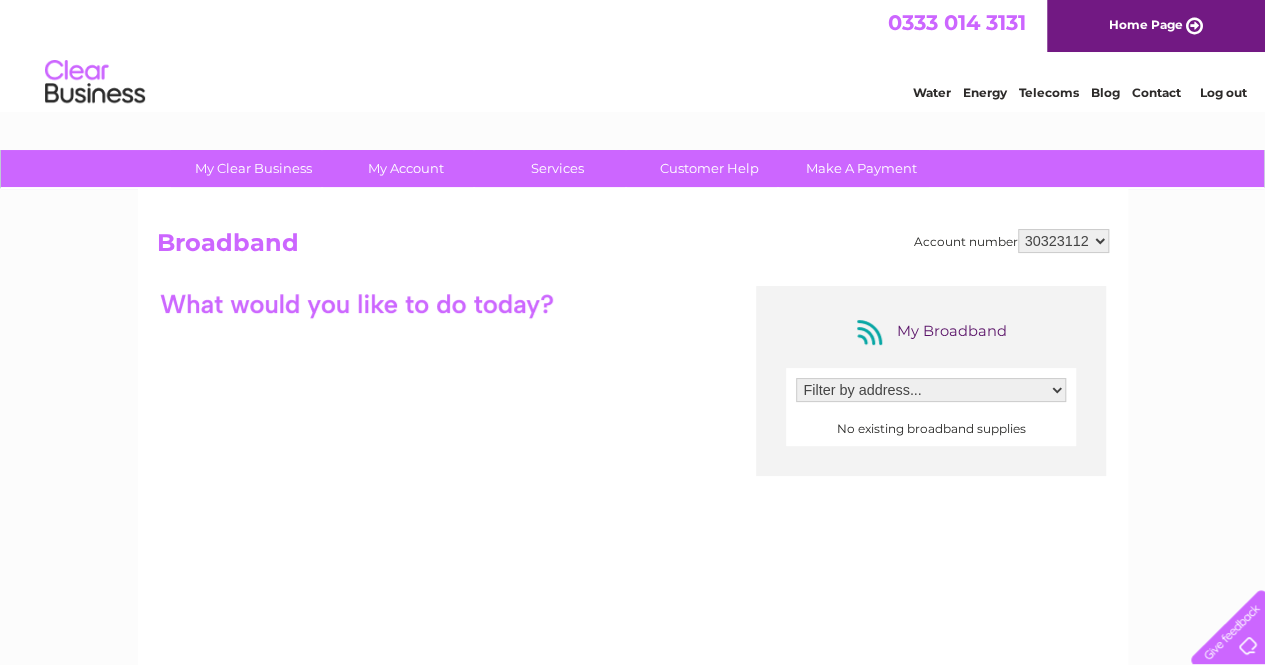click on "Filter by address..." at bounding box center [931, 390] 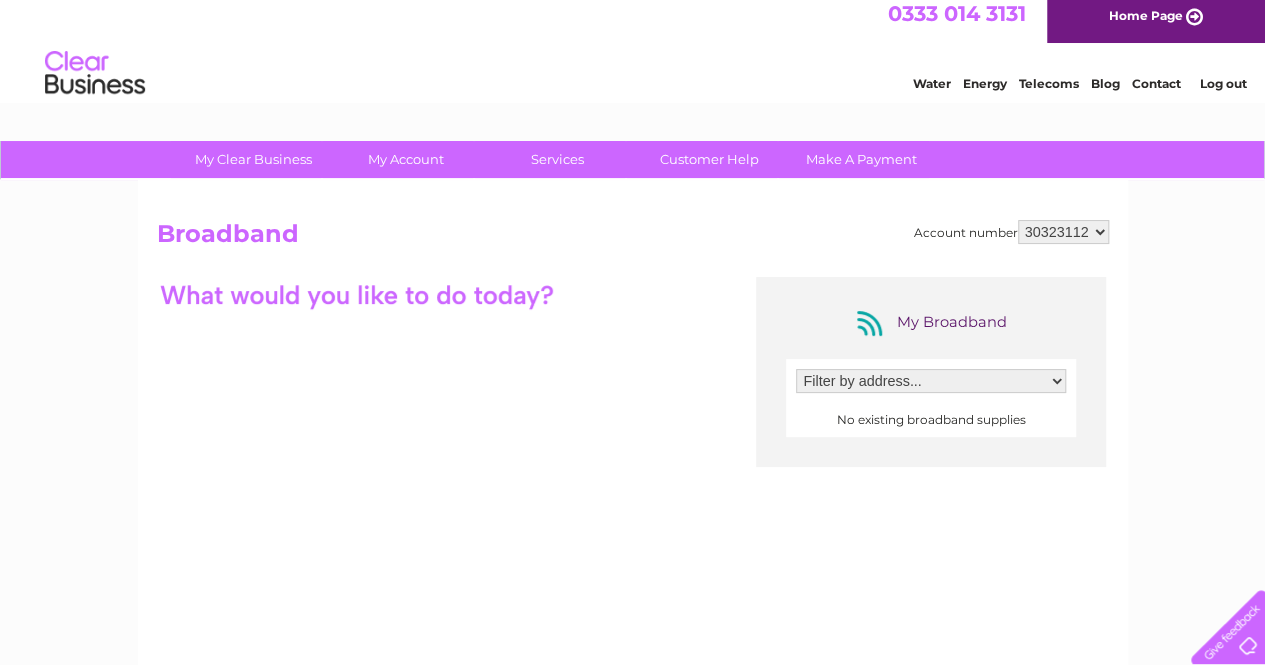 scroll, scrollTop: 0, scrollLeft: 0, axis: both 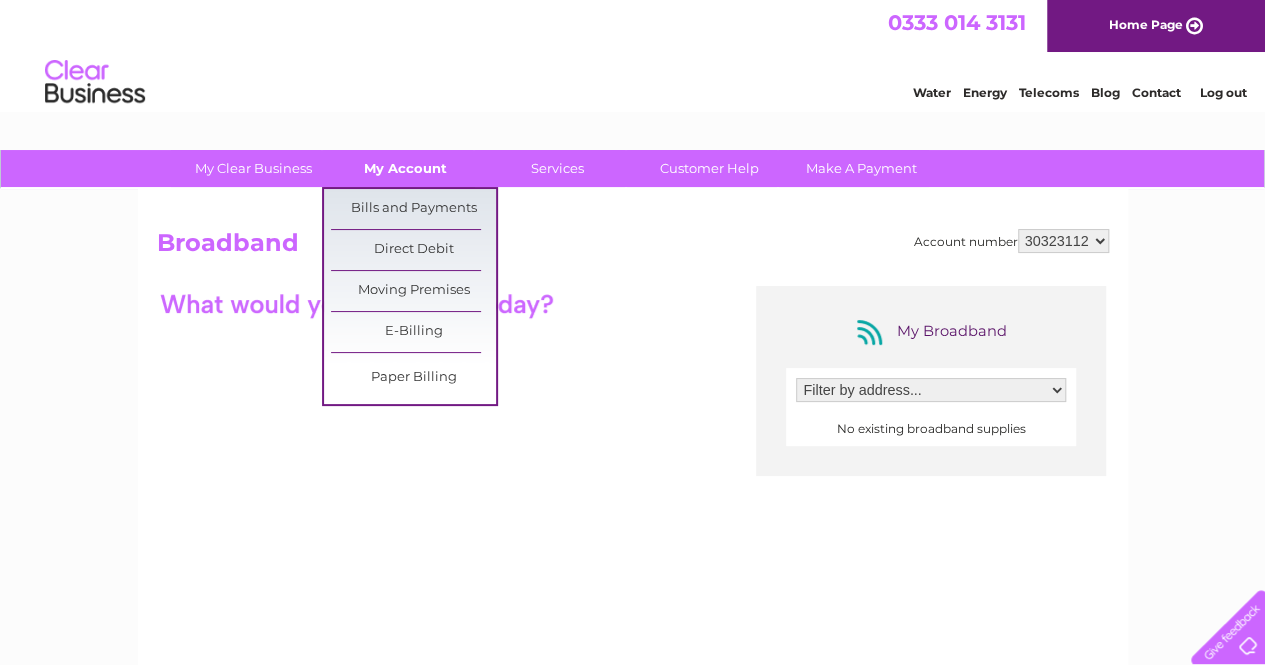 click on "My Account" at bounding box center [405, 168] 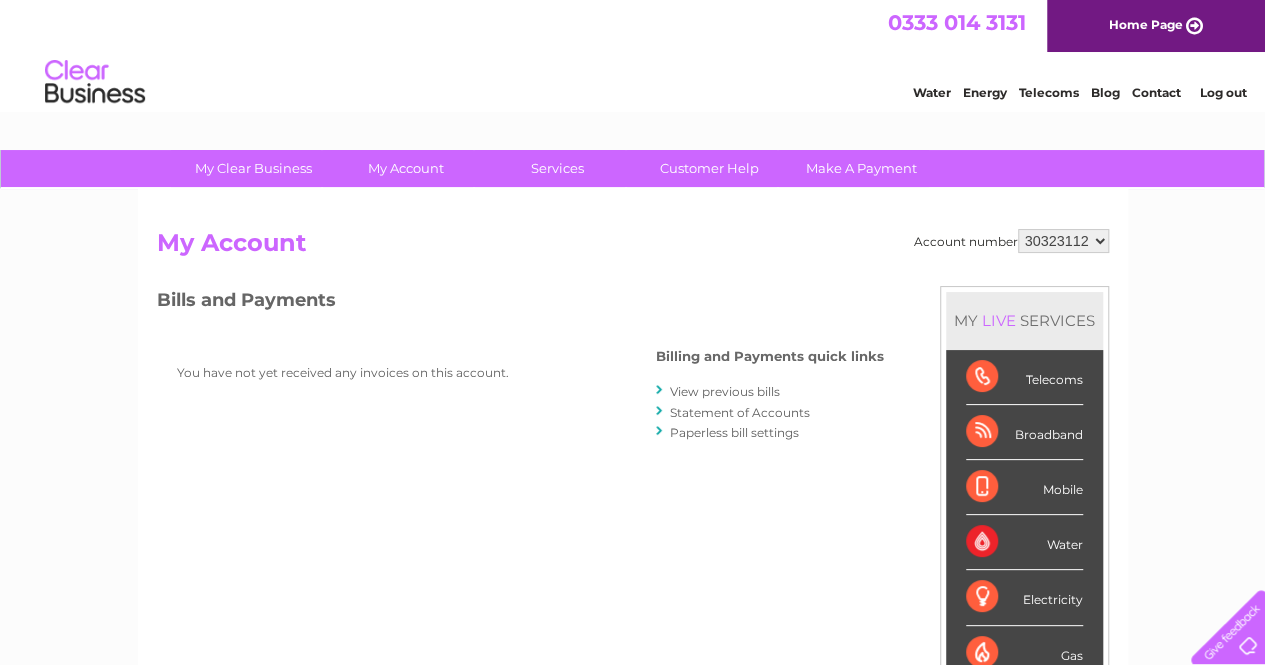 scroll, scrollTop: 0, scrollLeft: 0, axis: both 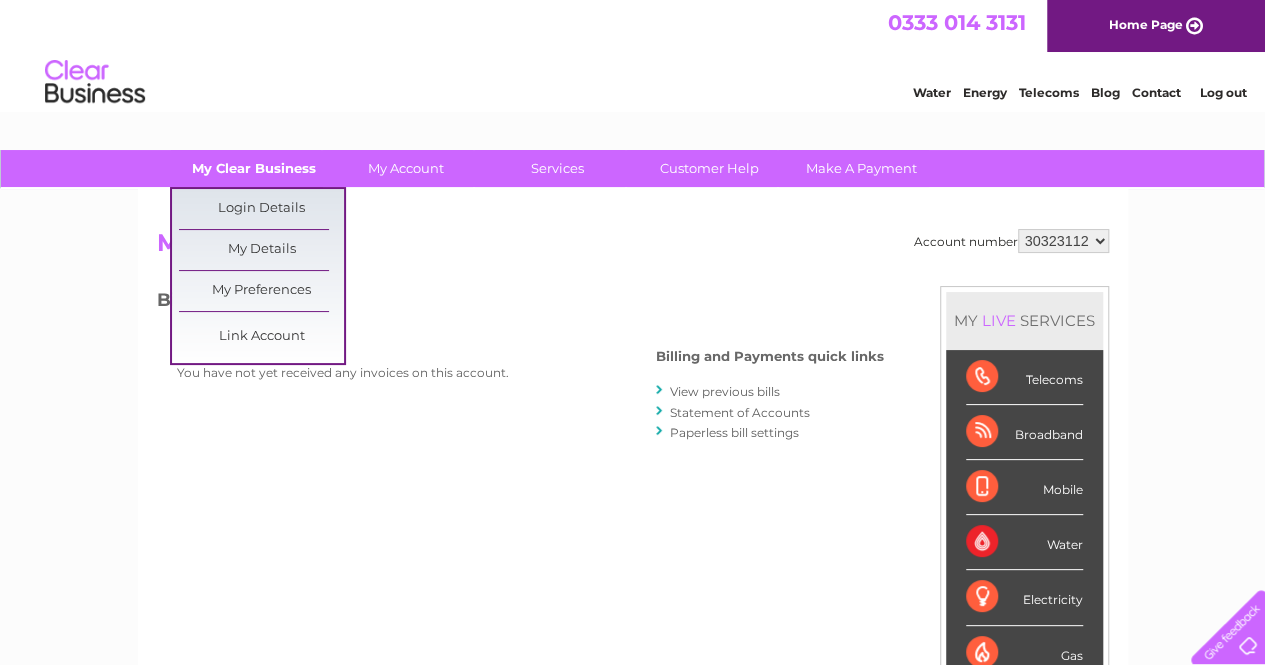 click on "My Clear Business" at bounding box center [253, 168] 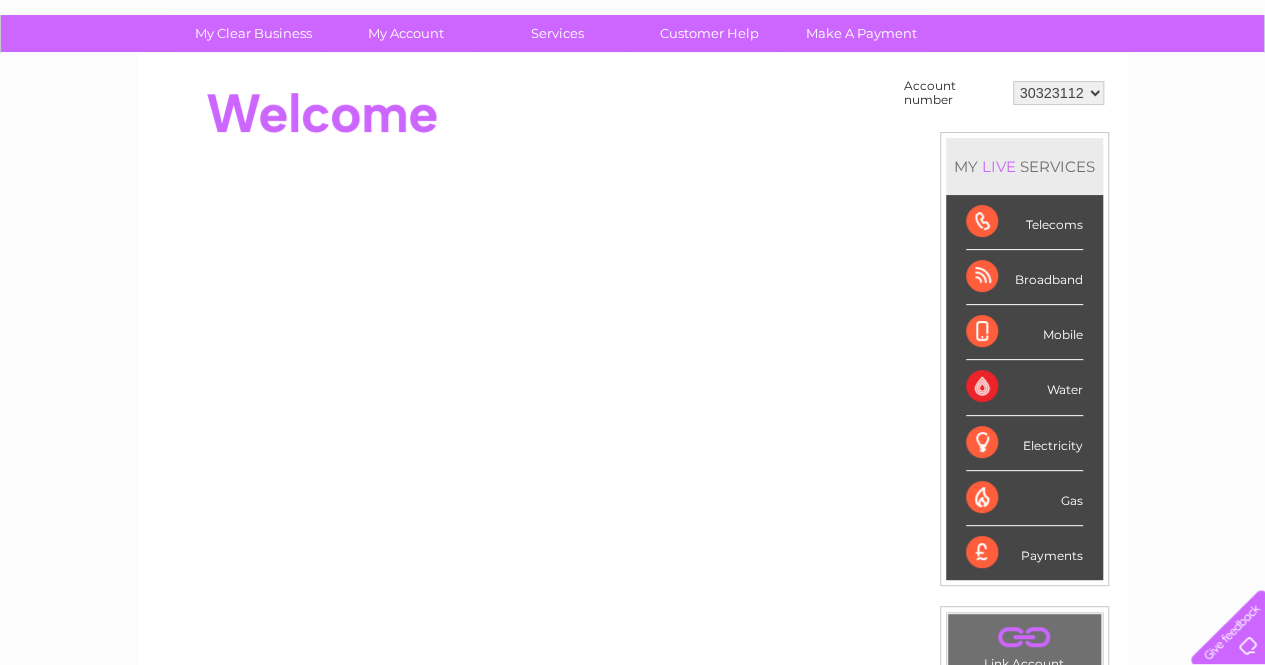 scroll, scrollTop: 124, scrollLeft: 0, axis: vertical 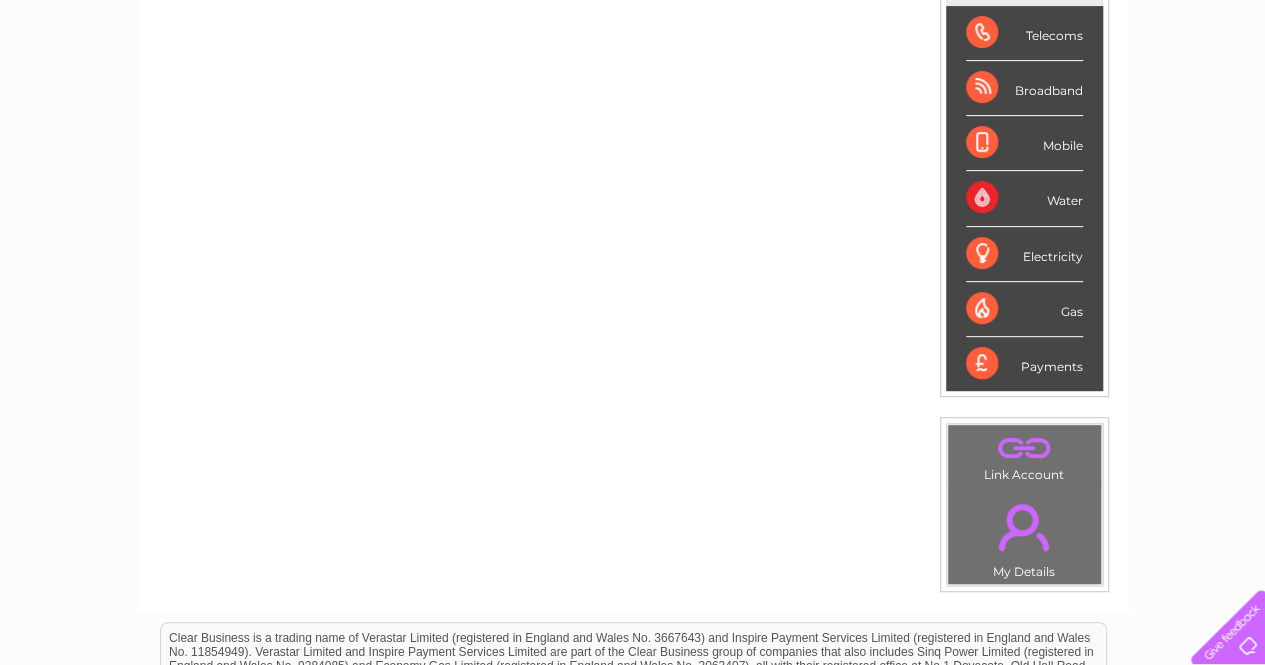 click on "." at bounding box center (1024, 447) 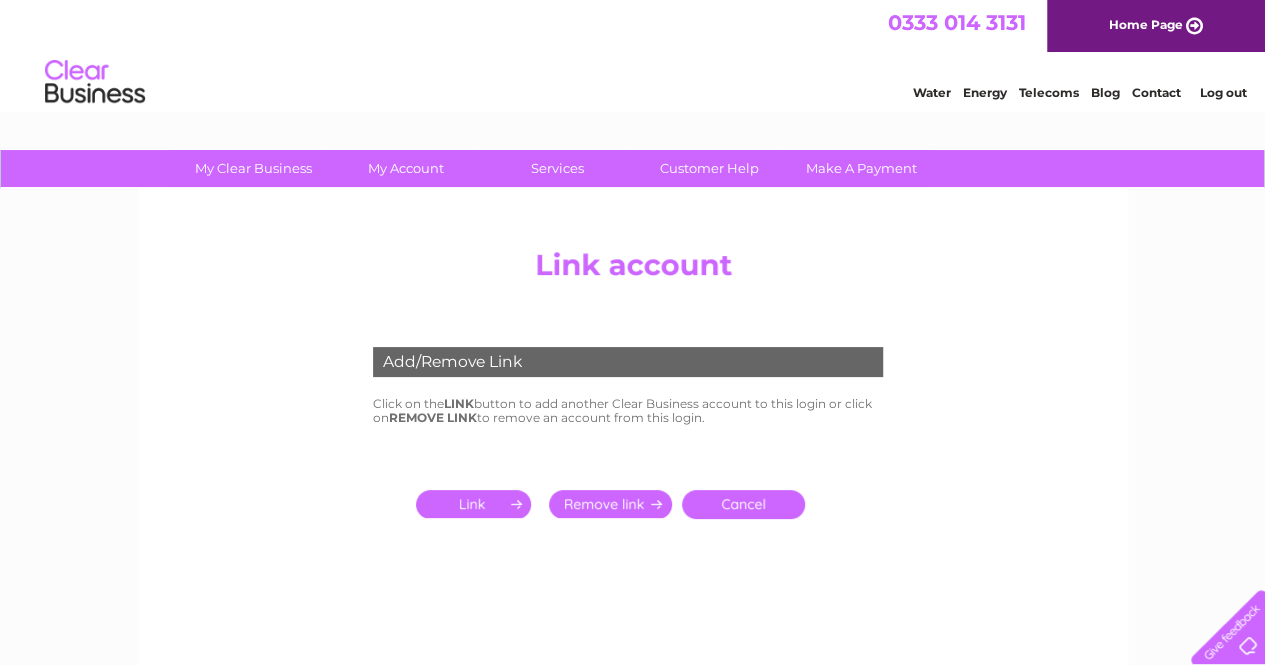 scroll, scrollTop: 0, scrollLeft: 0, axis: both 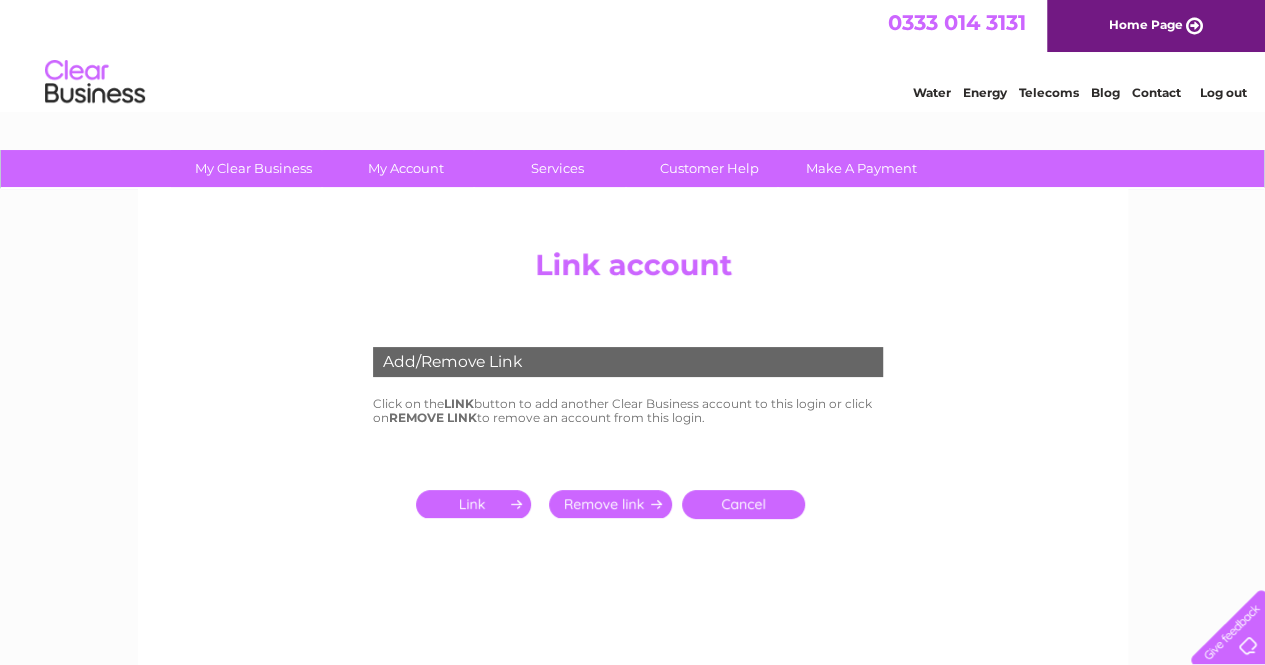 click at bounding box center (477, 504) 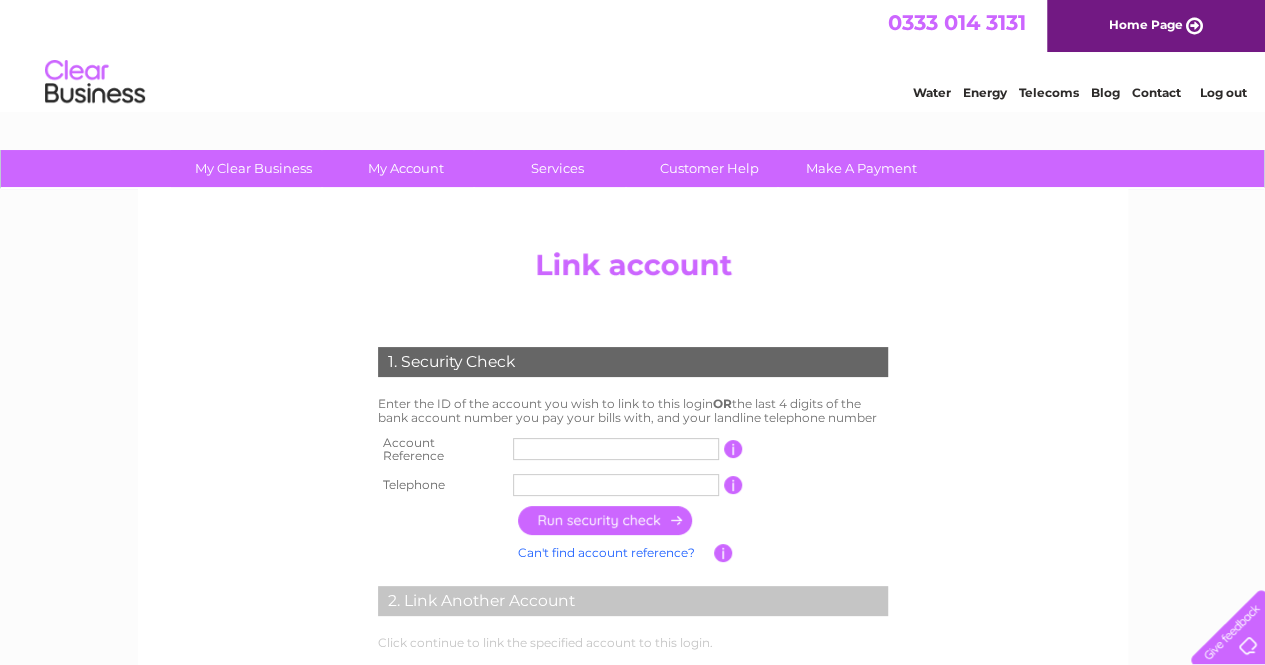 click at bounding box center [616, 449] 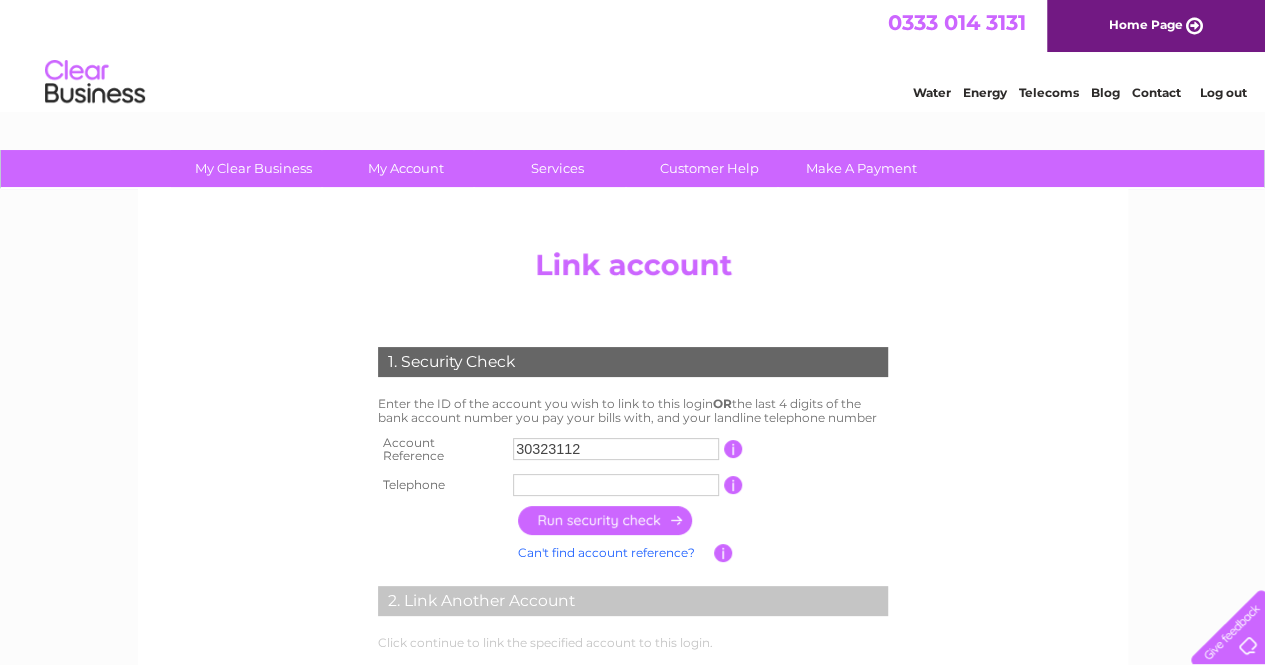 click at bounding box center (616, 485) 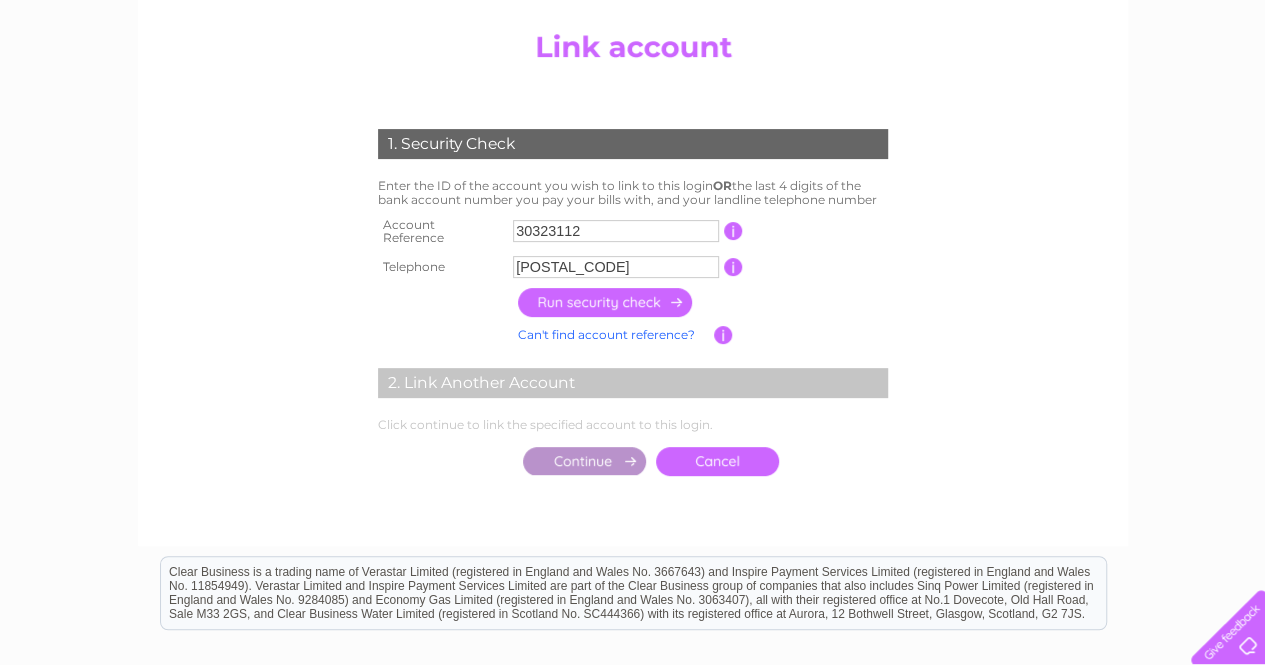 scroll, scrollTop: 400, scrollLeft: 0, axis: vertical 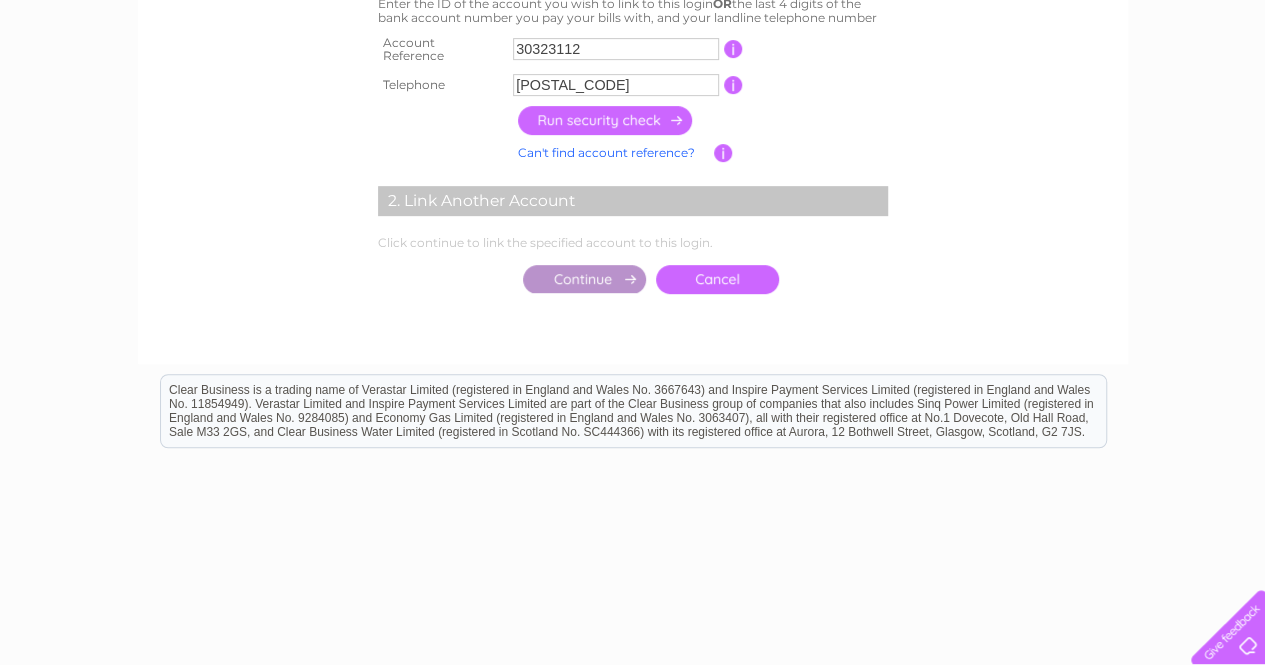 type on "07538505004" 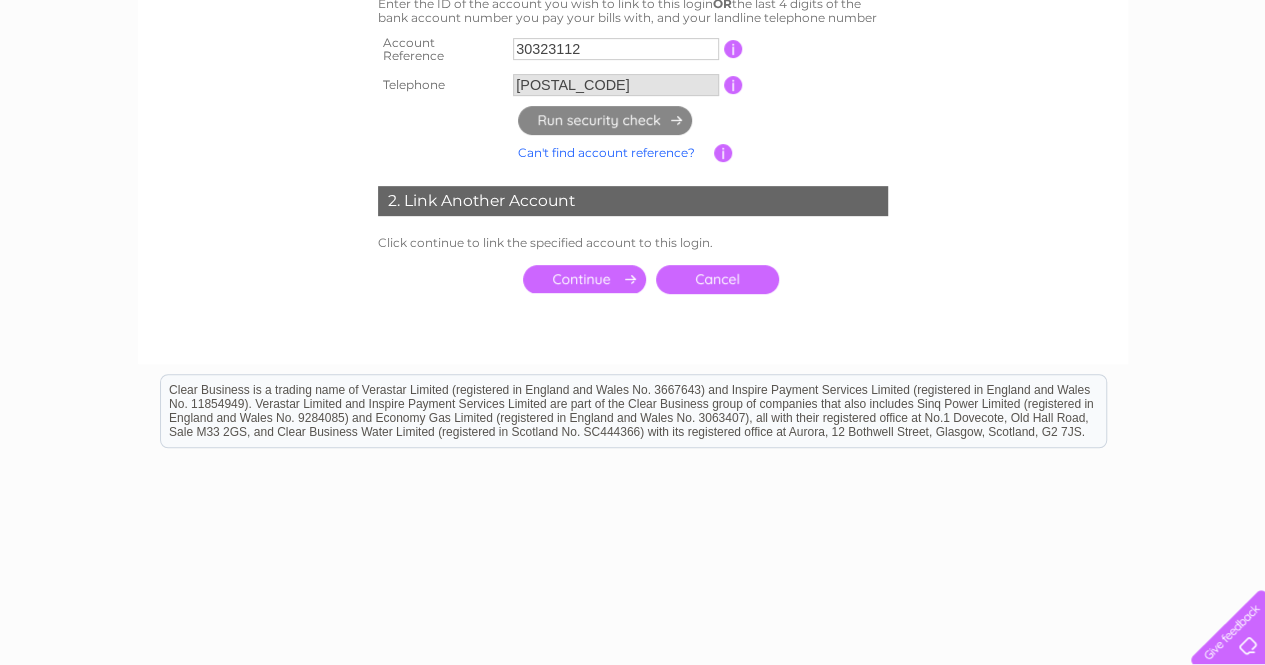click at bounding box center (584, 279) 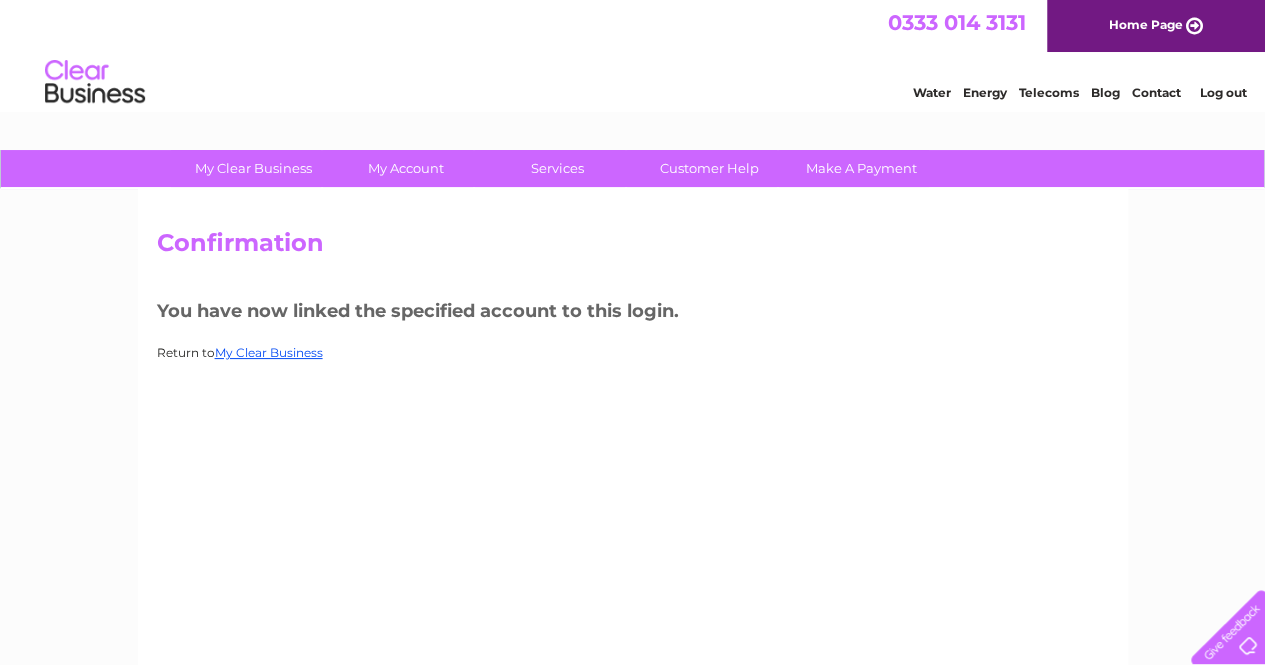 scroll, scrollTop: 0, scrollLeft: 0, axis: both 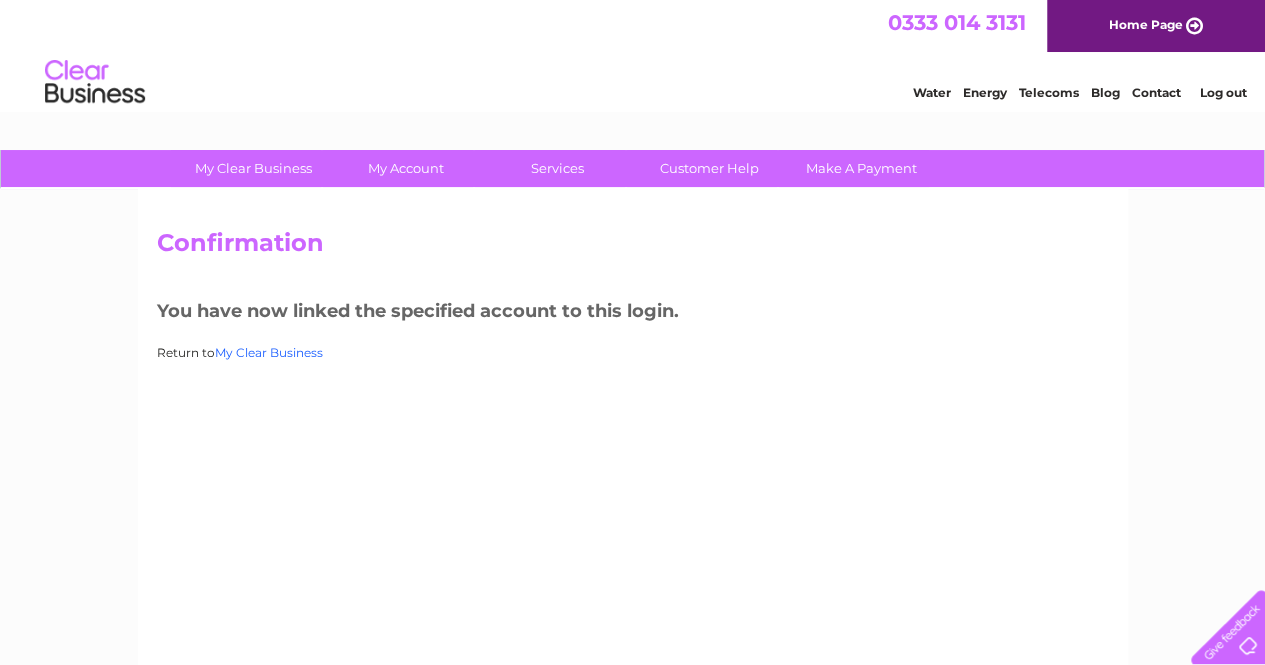 click on "My Clear Business" at bounding box center (269, 352) 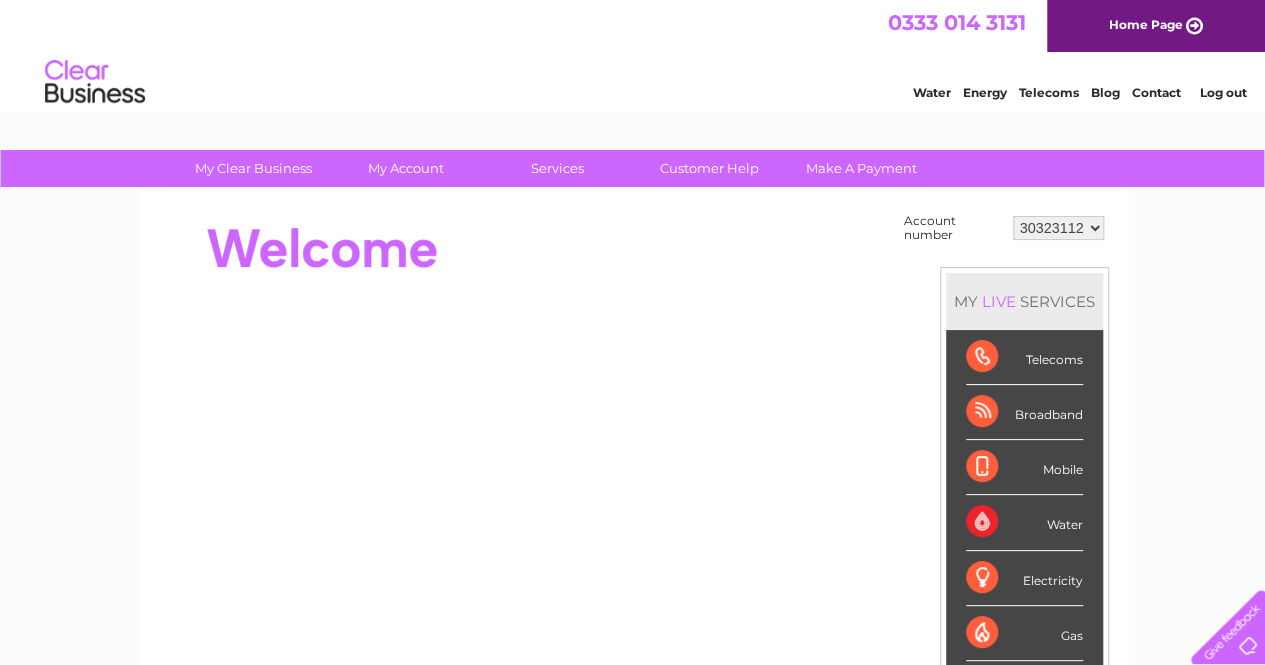 scroll, scrollTop: 0, scrollLeft: 0, axis: both 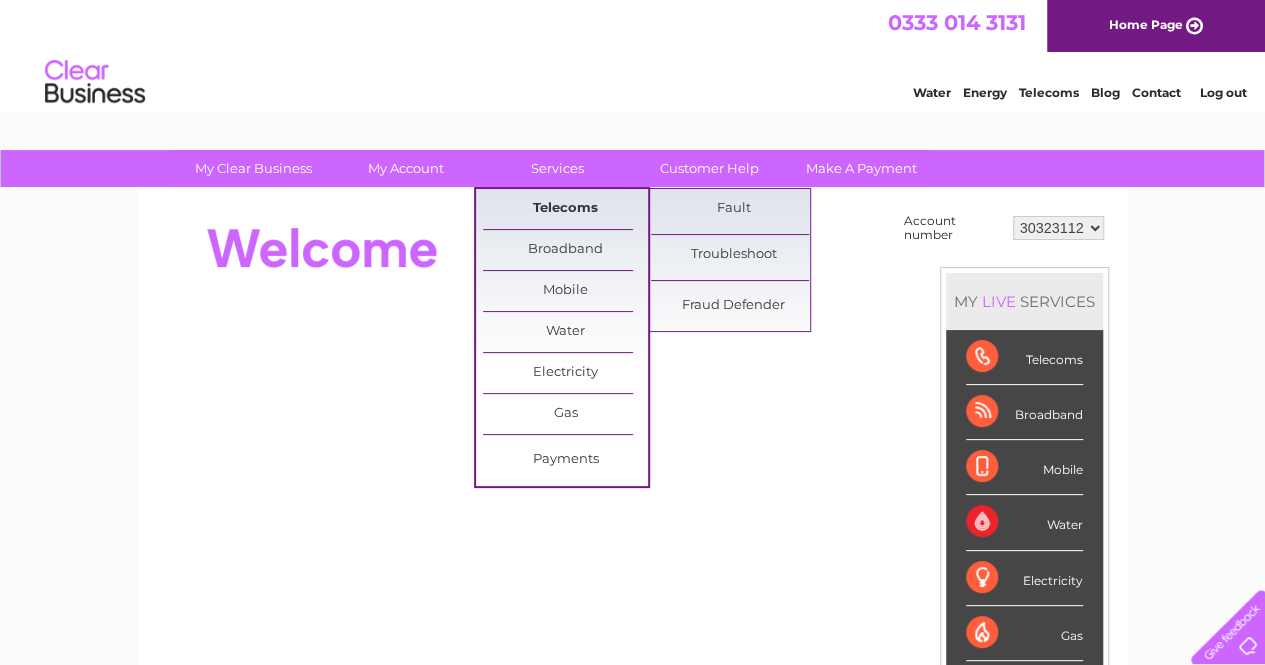 click on "Telecoms" at bounding box center (565, 209) 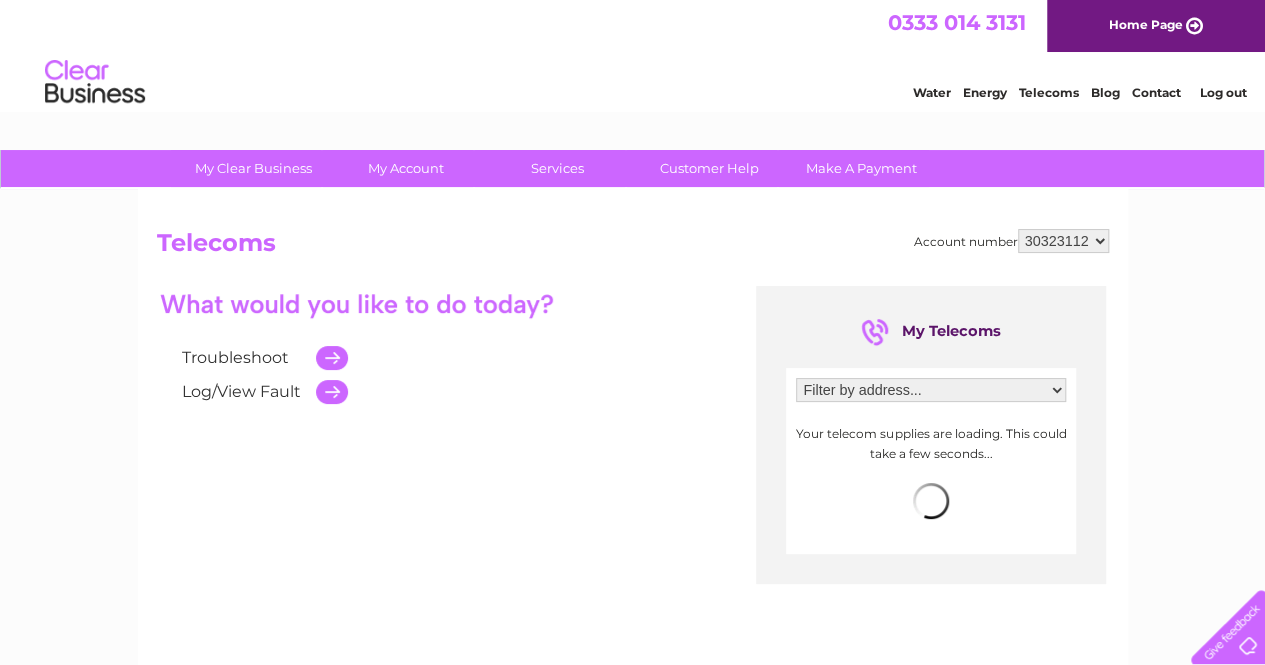 scroll, scrollTop: 0, scrollLeft: 0, axis: both 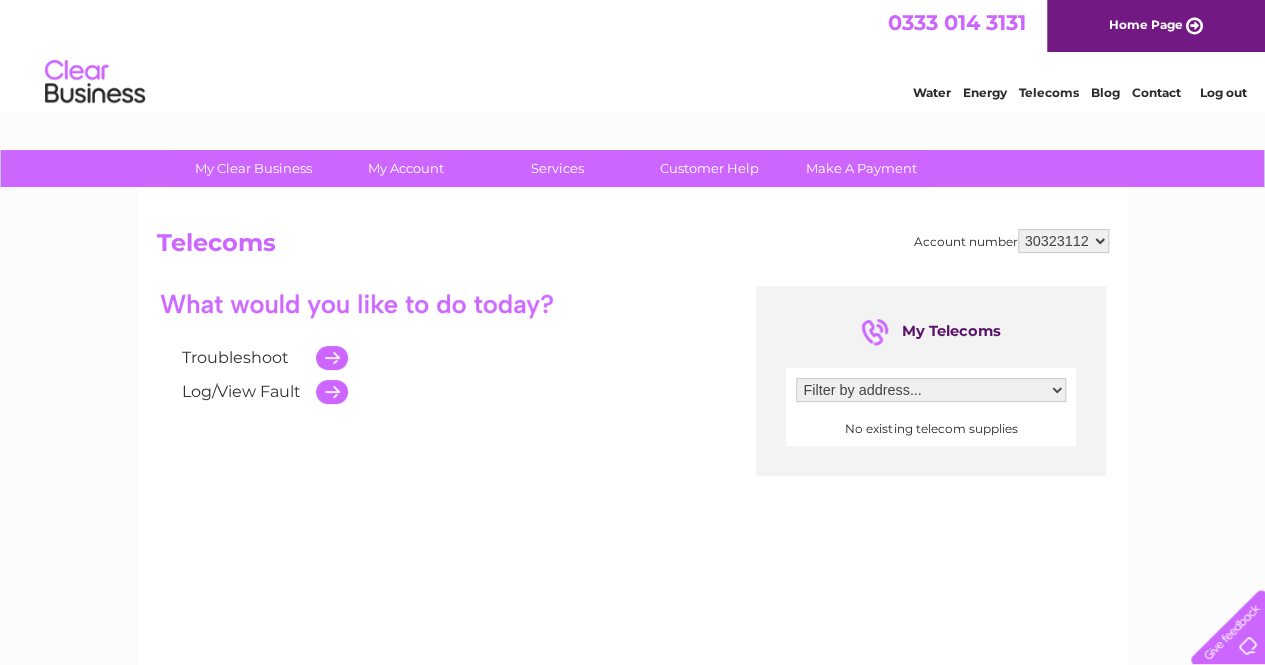 click at bounding box center [327, 392] 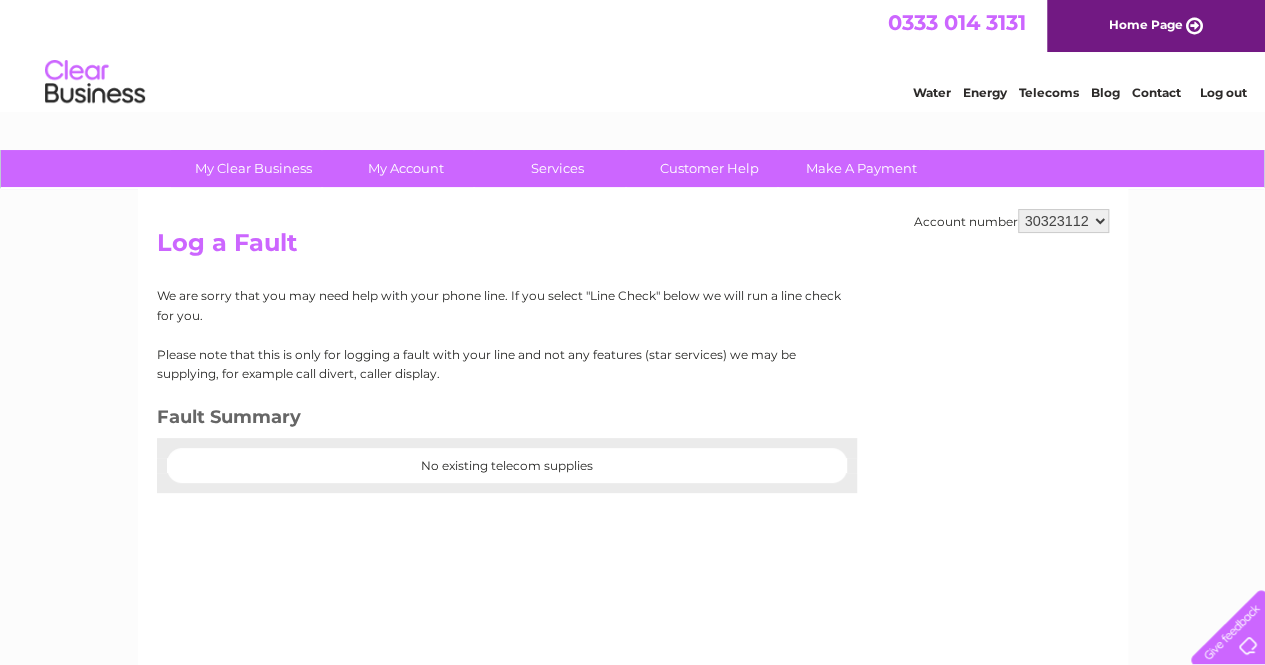 scroll, scrollTop: 0, scrollLeft: 0, axis: both 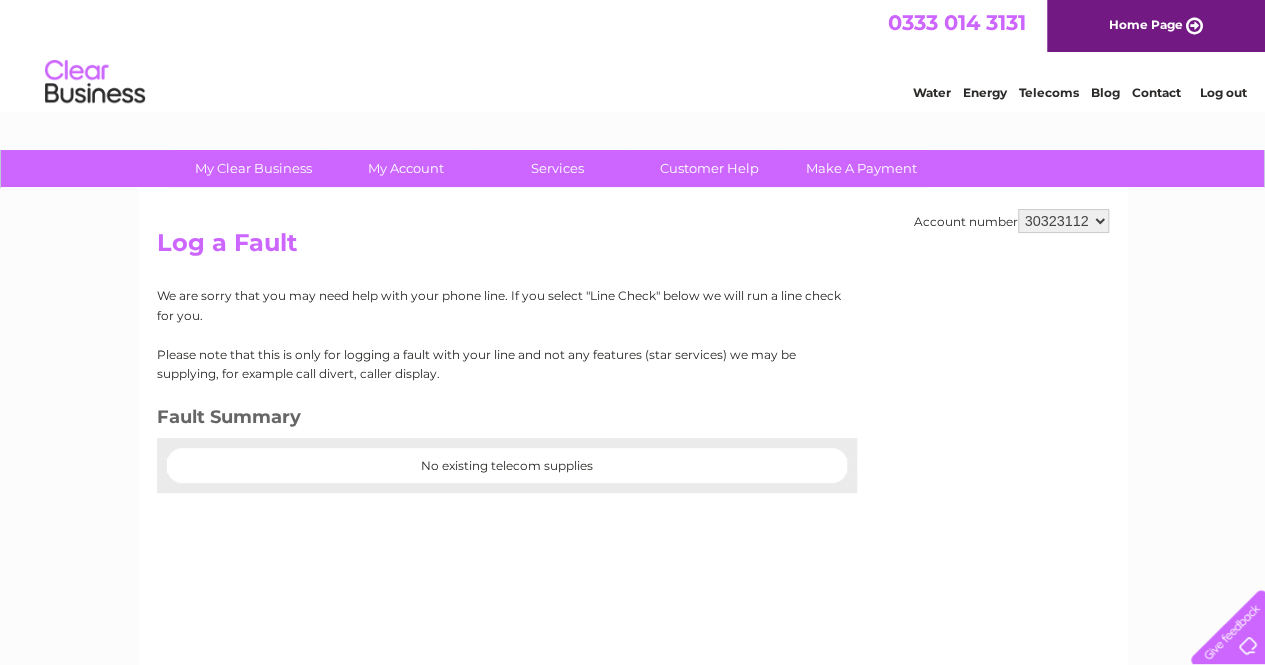 click on "No existing telecom supplies" at bounding box center (507, 466) 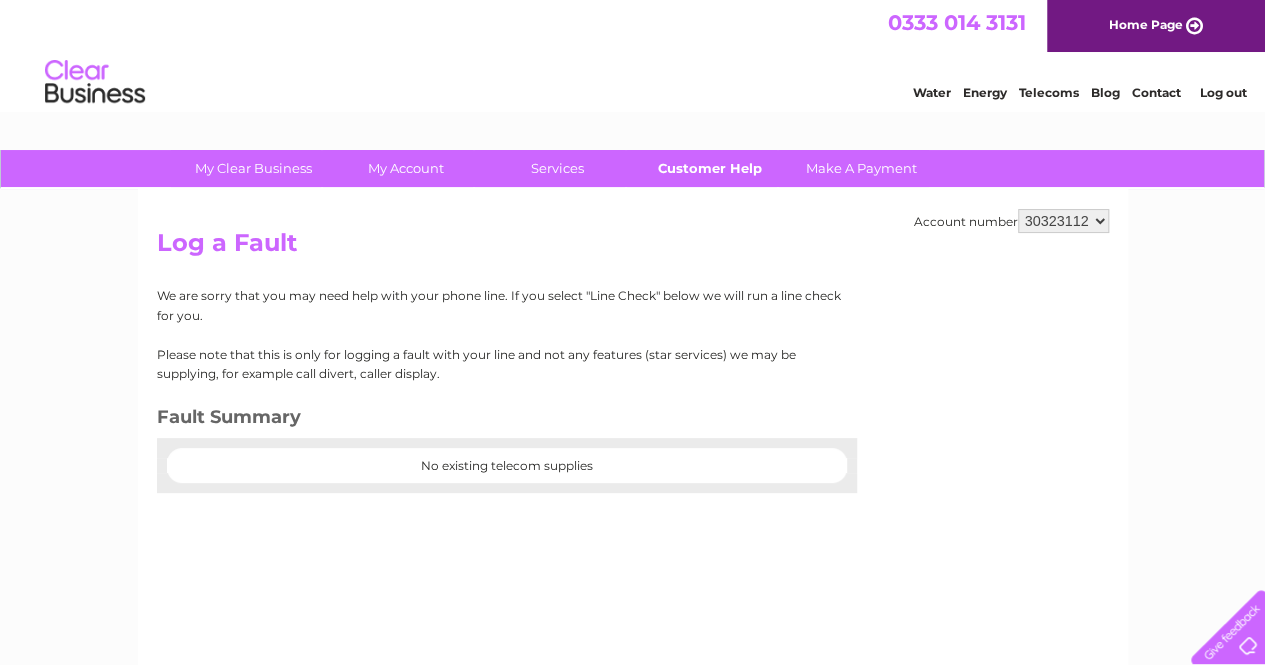click on "Customer Help" at bounding box center (709, 168) 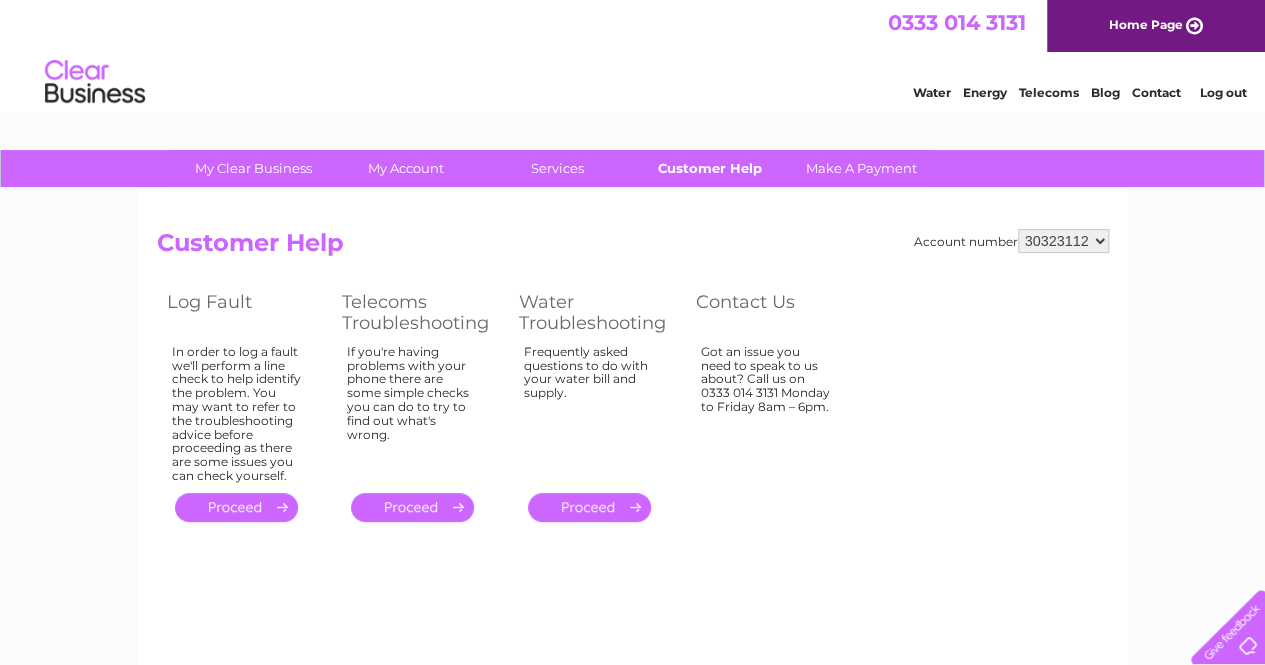 scroll, scrollTop: 0, scrollLeft: 0, axis: both 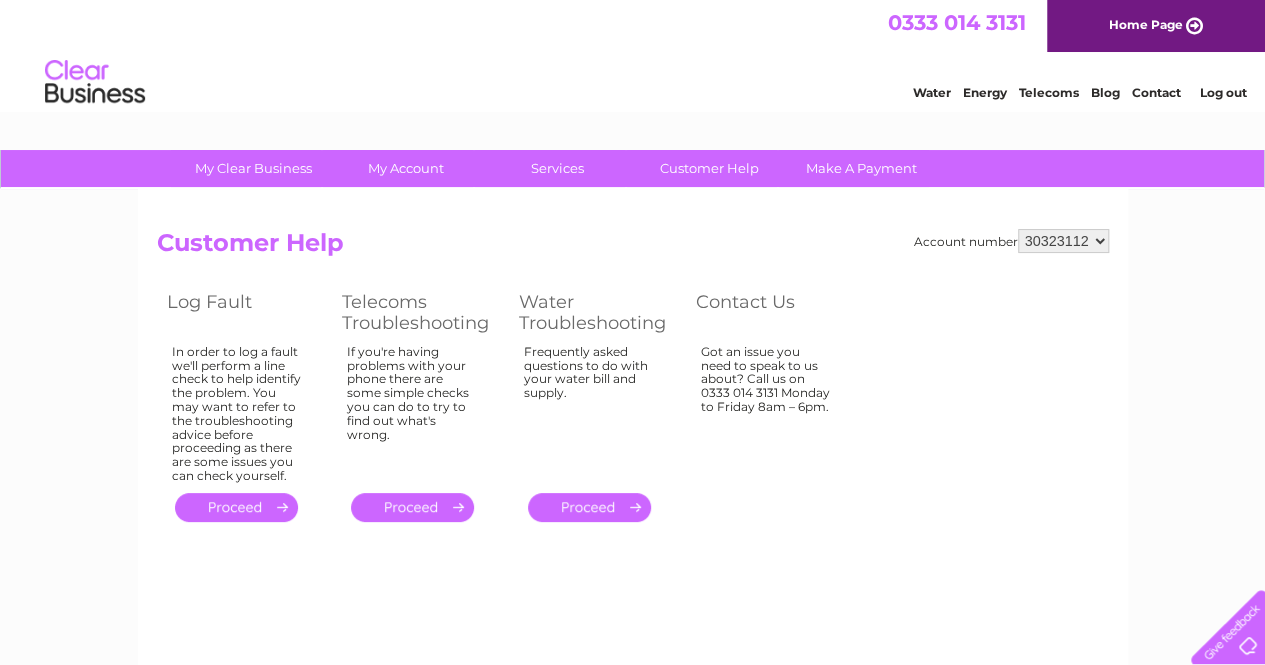 click on "." at bounding box center (236, 507) 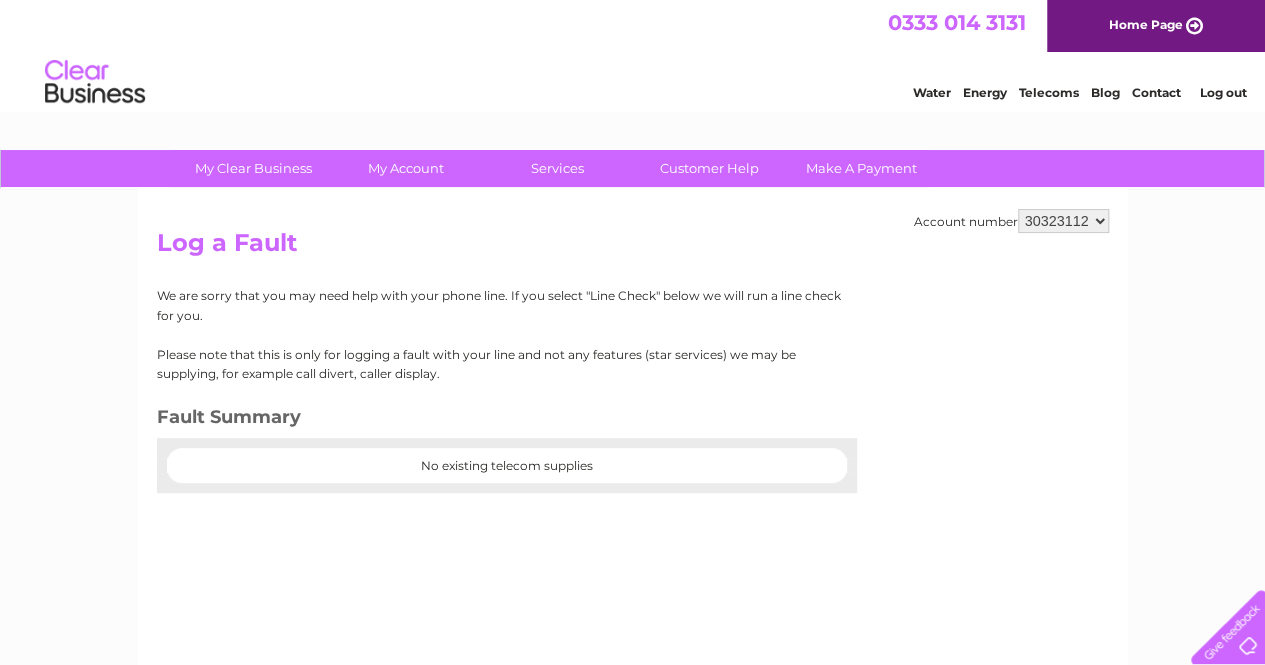 scroll, scrollTop: 0, scrollLeft: 0, axis: both 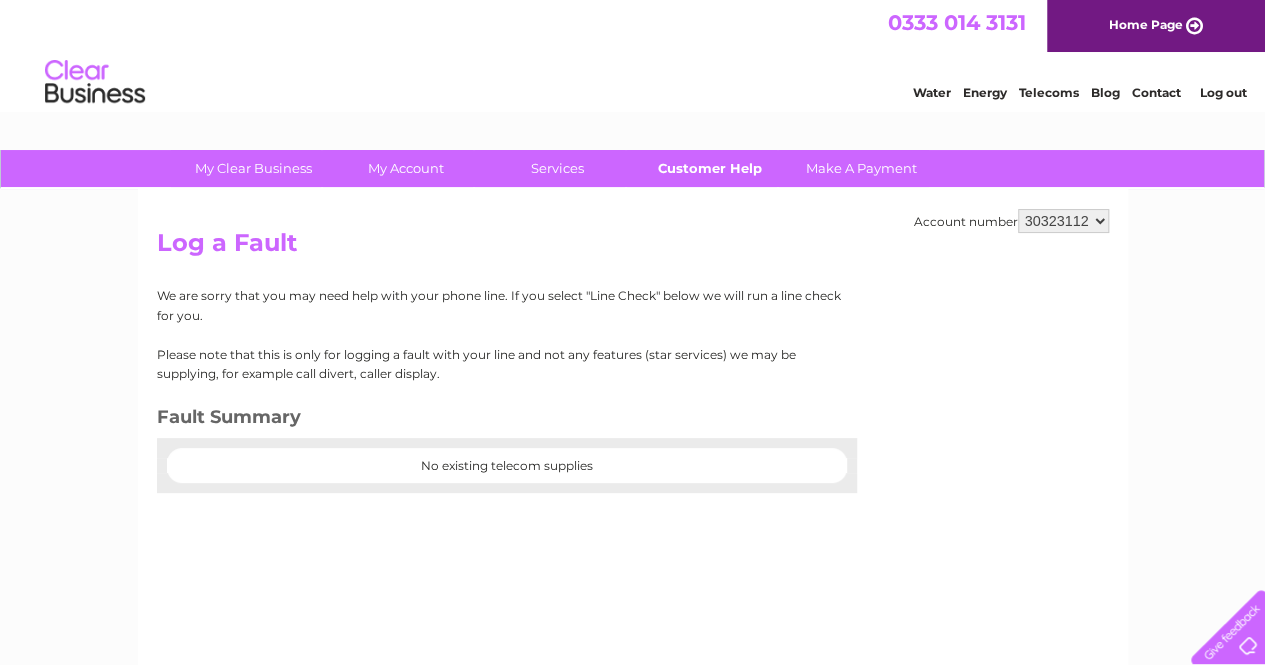 click on "Customer Help" at bounding box center [709, 168] 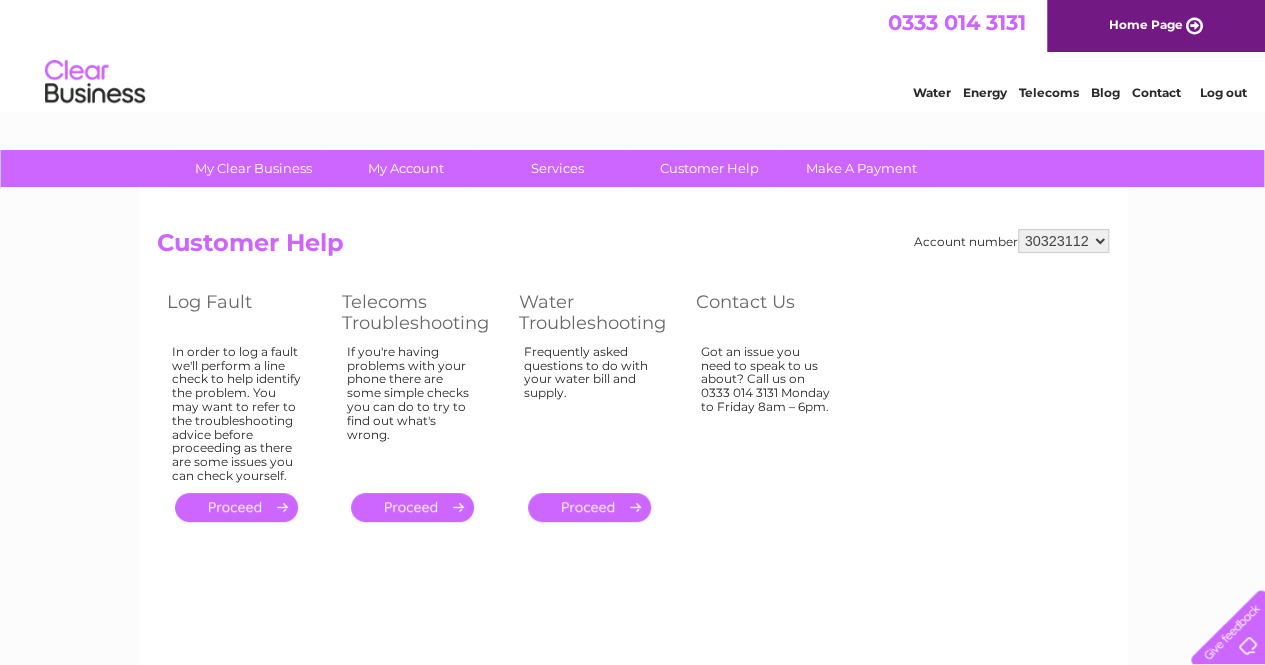 scroll, scrollTop: 0, scrollLeft: 0, axis: both 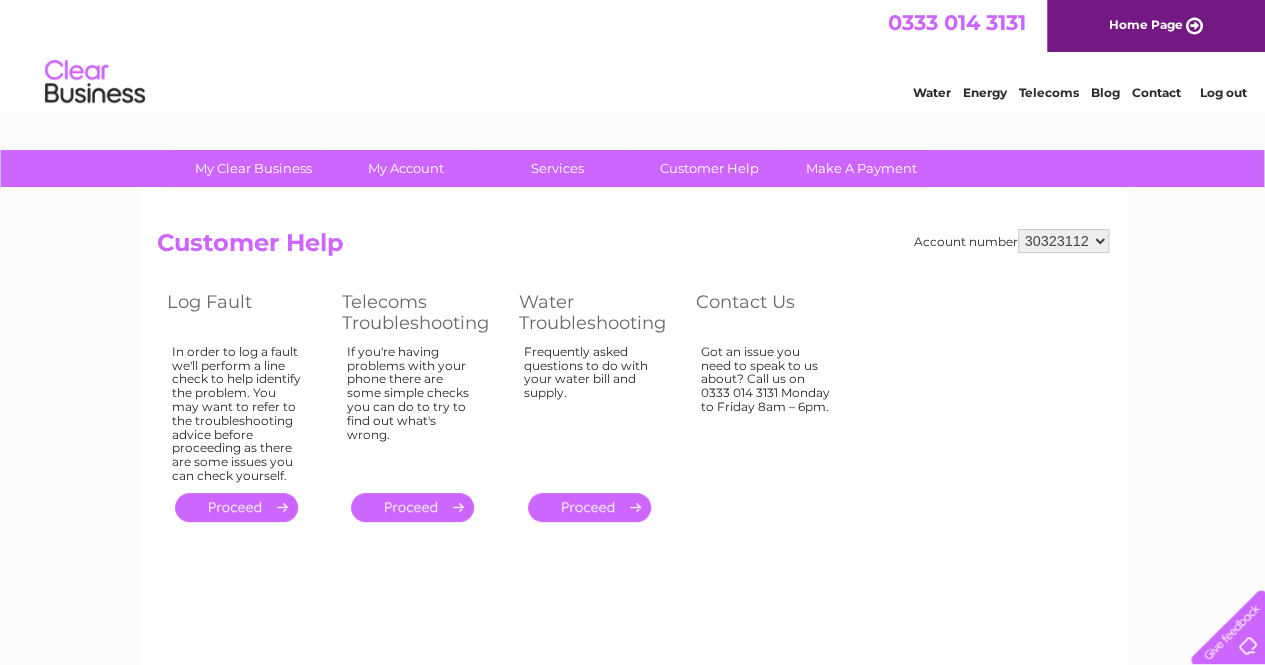 click on "." at bounding box center (412, 507) 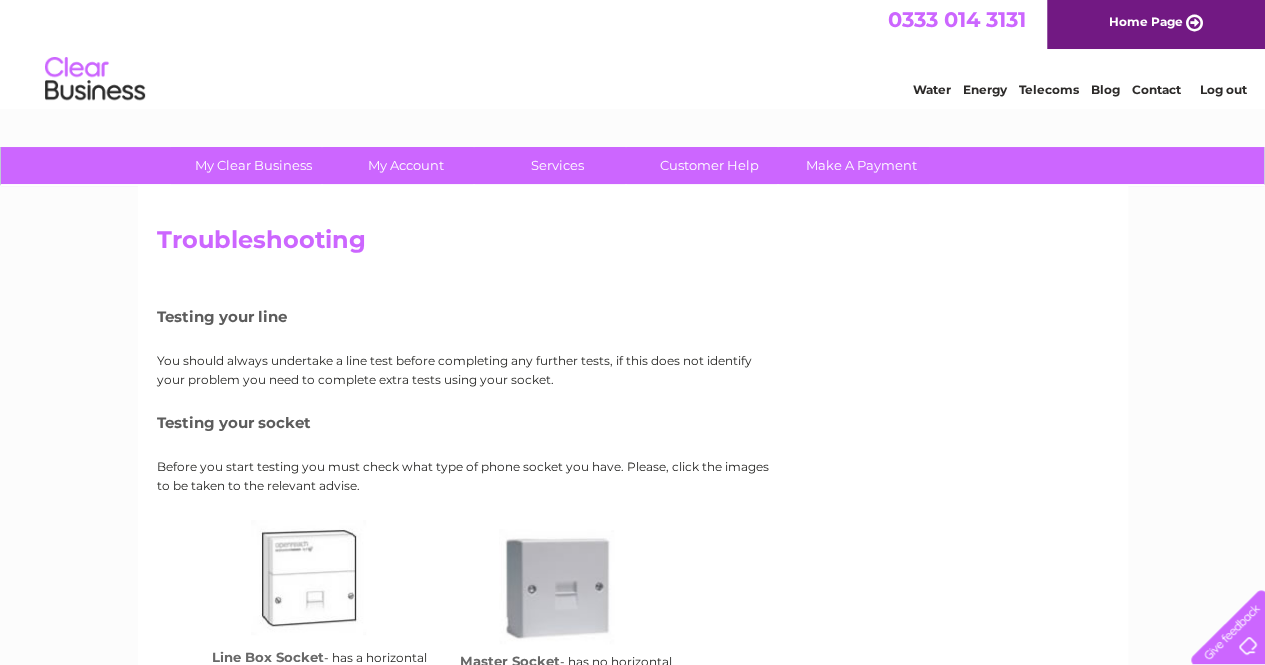 scroll, scrollTop: 0, scrollLeft: 0, axis: both 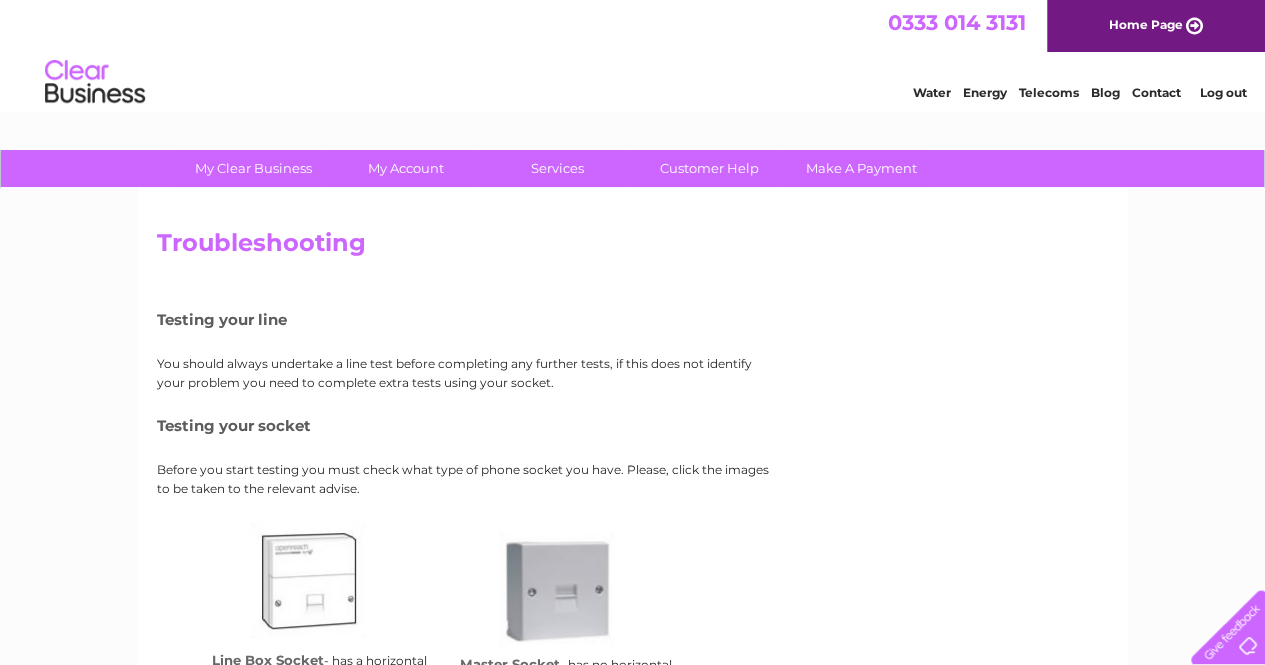 click on "Telecoms" at bounding box center [1049, 92] 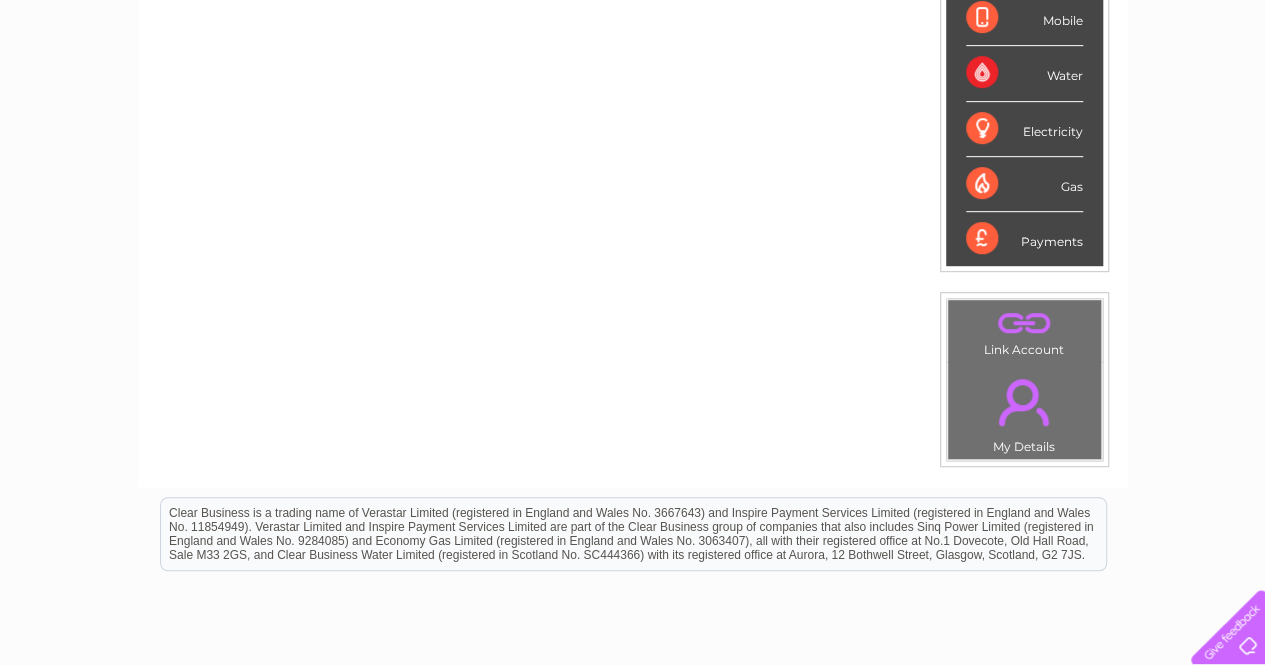 scroll, scrollTop: 124, scrollLeft: 0, axis: vertical 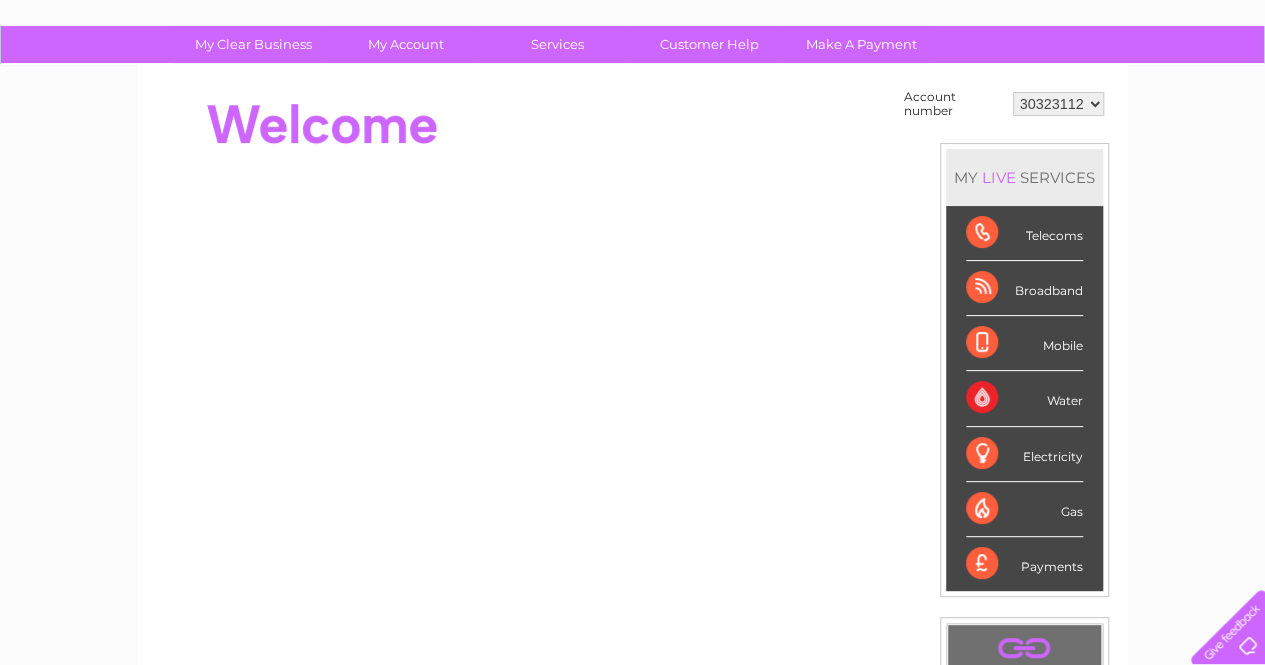click on "Telecoms" at bounding box center [1024, 233] 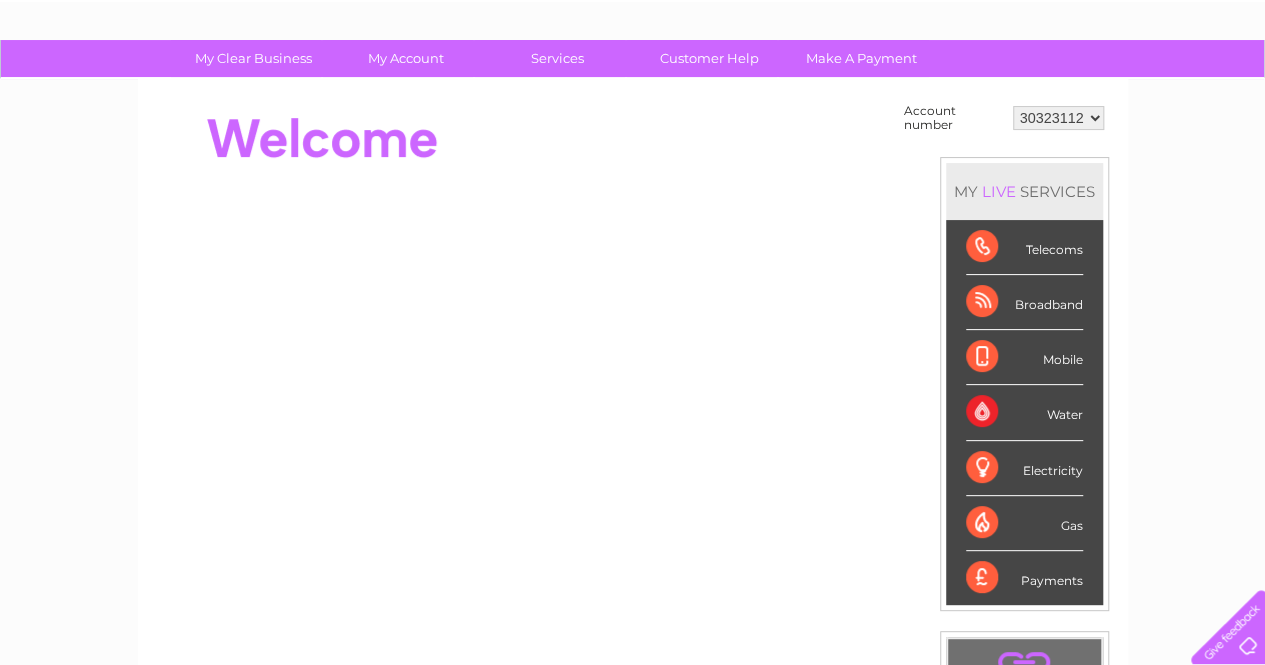 scroll, scrollTop: 24, scrollLeft: 0, axis: vertical 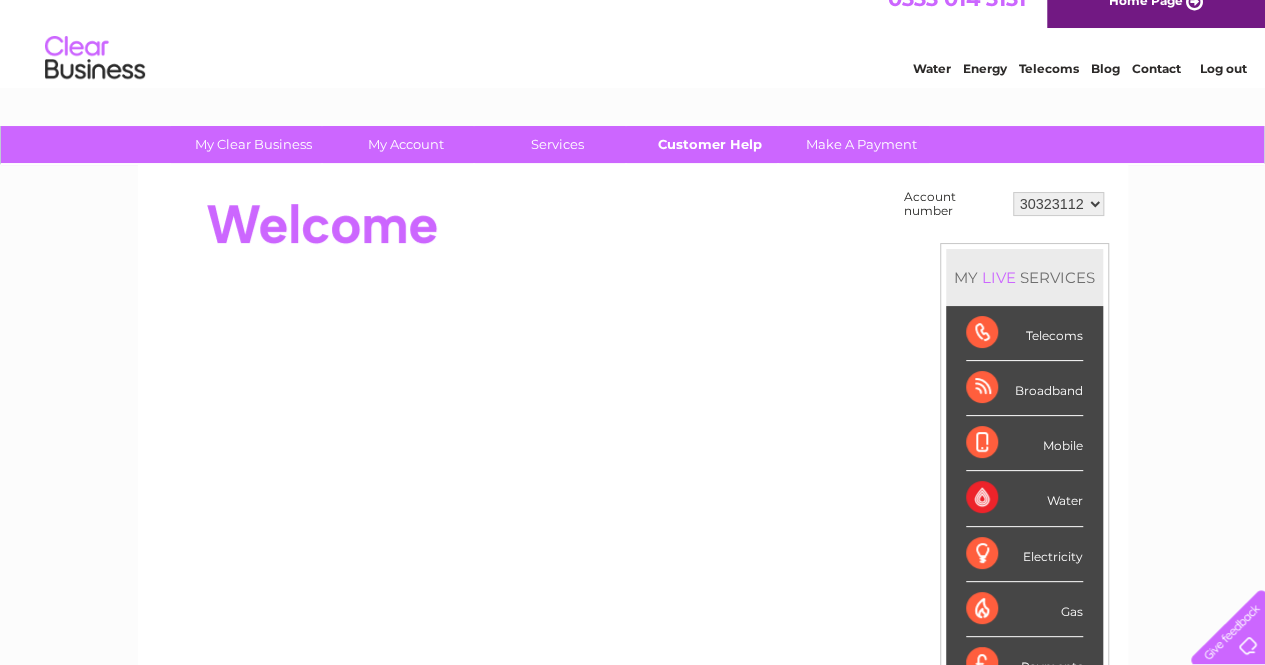 click on "Customer Help" at bounding box center [709, 144] 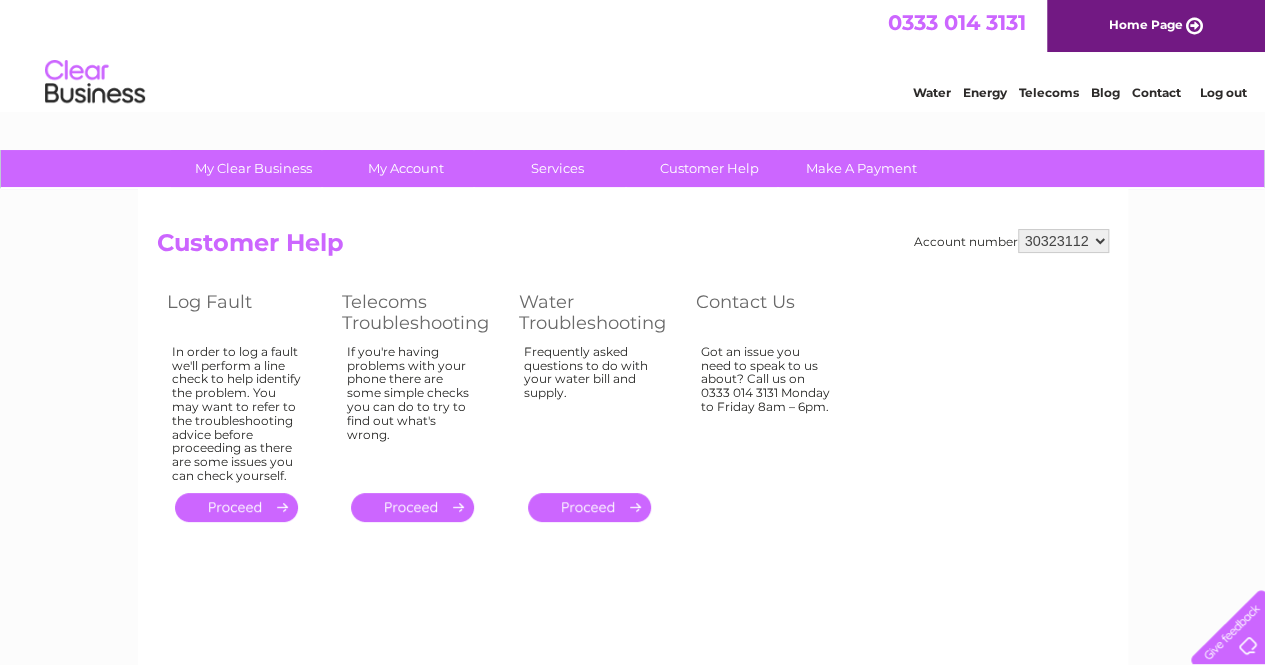 scroll, scrollTop: 0, scrollLeft: 0, axis: both 